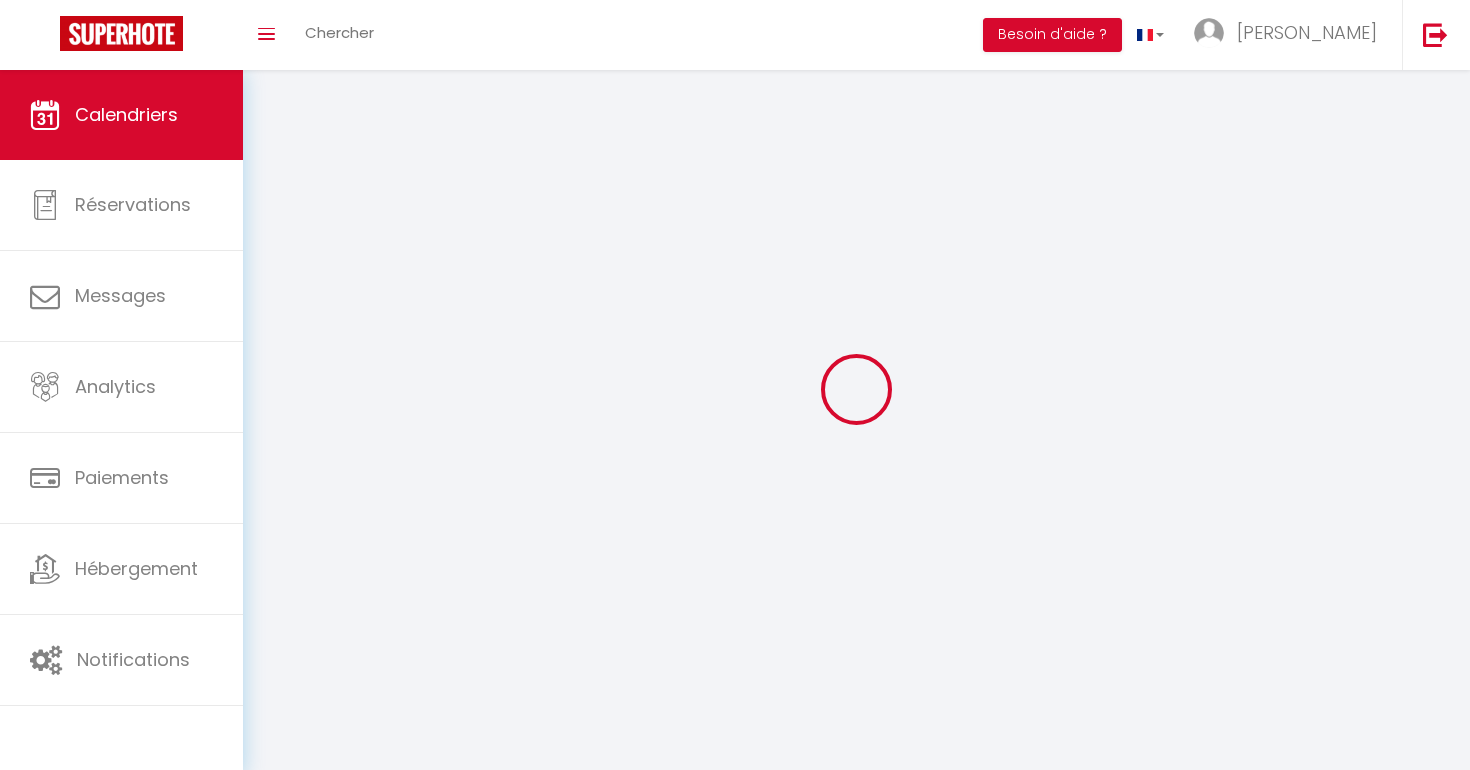 scroll, scrollTop: 0, scrollLeft: 0, axis: both 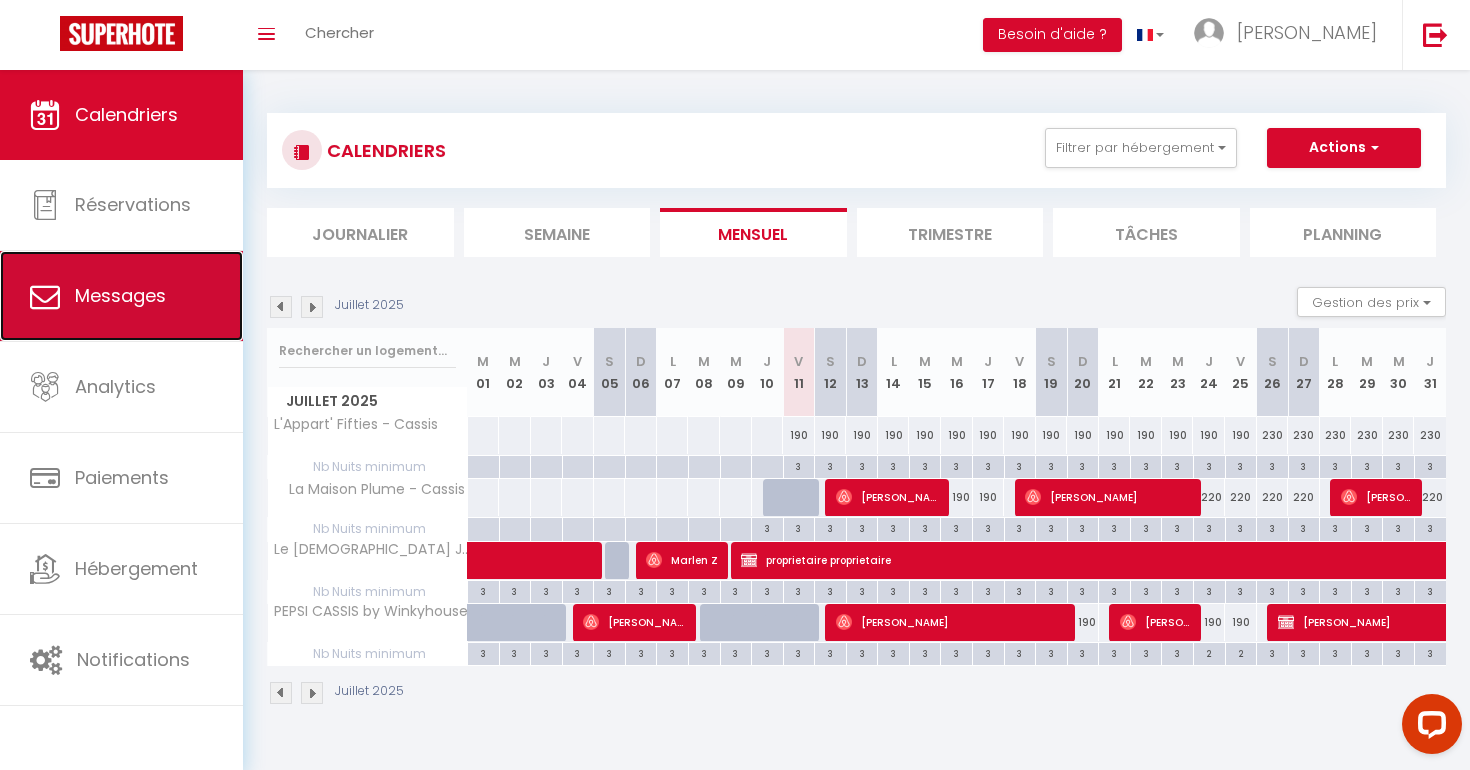 click on "Messages" at bounding box center [121, 296] 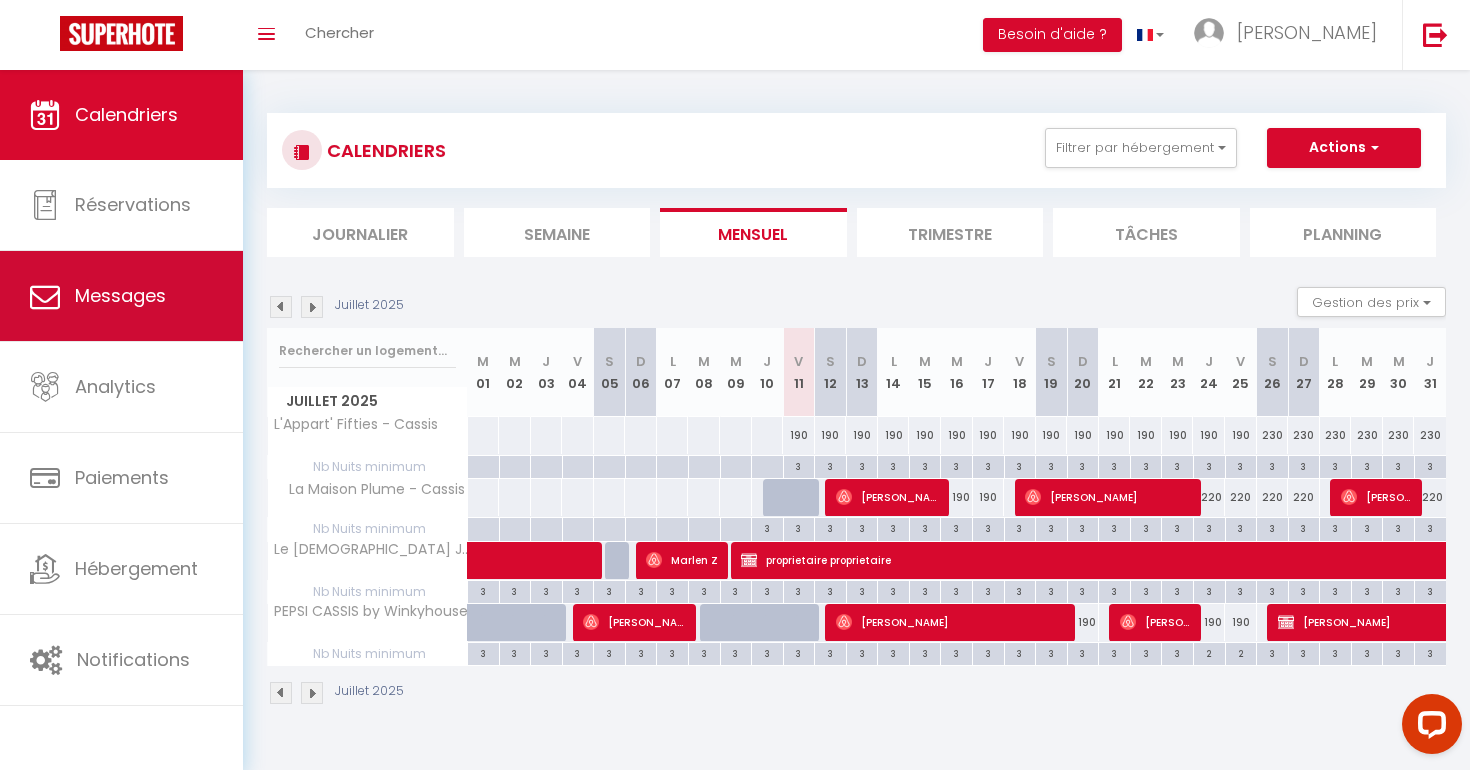 select on "message" 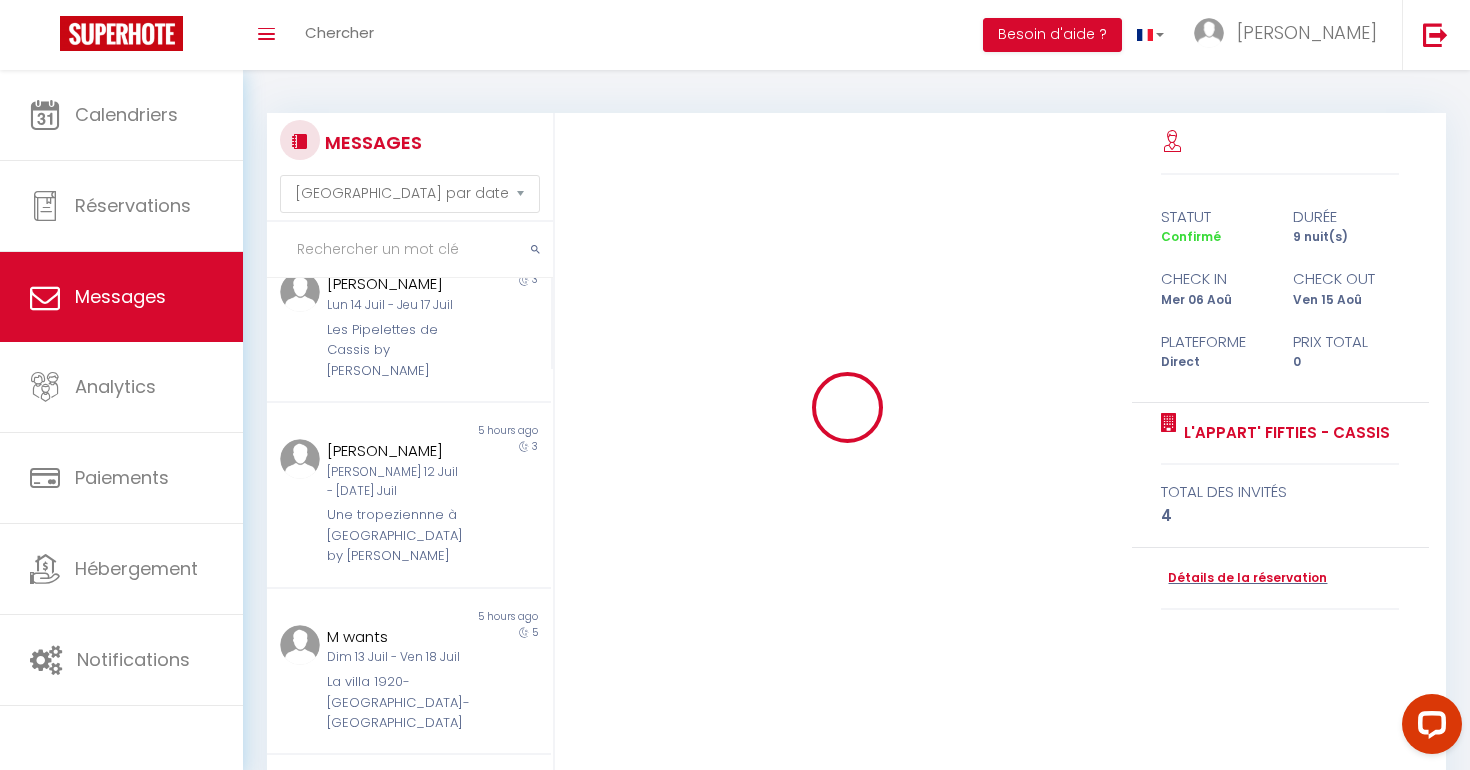 scroll, scrollTop: 562, scrollLeft: 0, axis: vertical 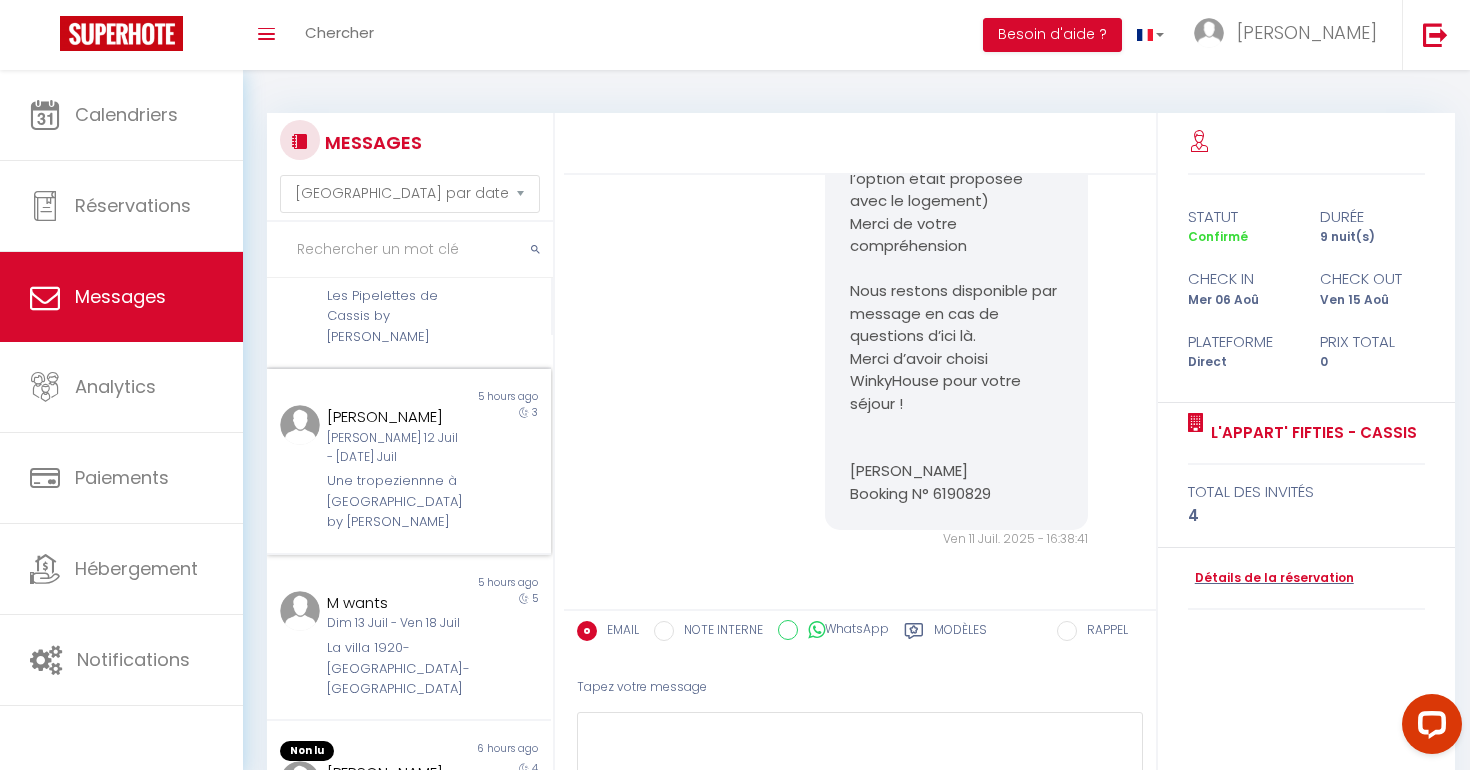 click on "Une tropeziennne à [GEOGRAPHIC_DATA] by [PERSON_NAME]" at bounding box center (397, 501) 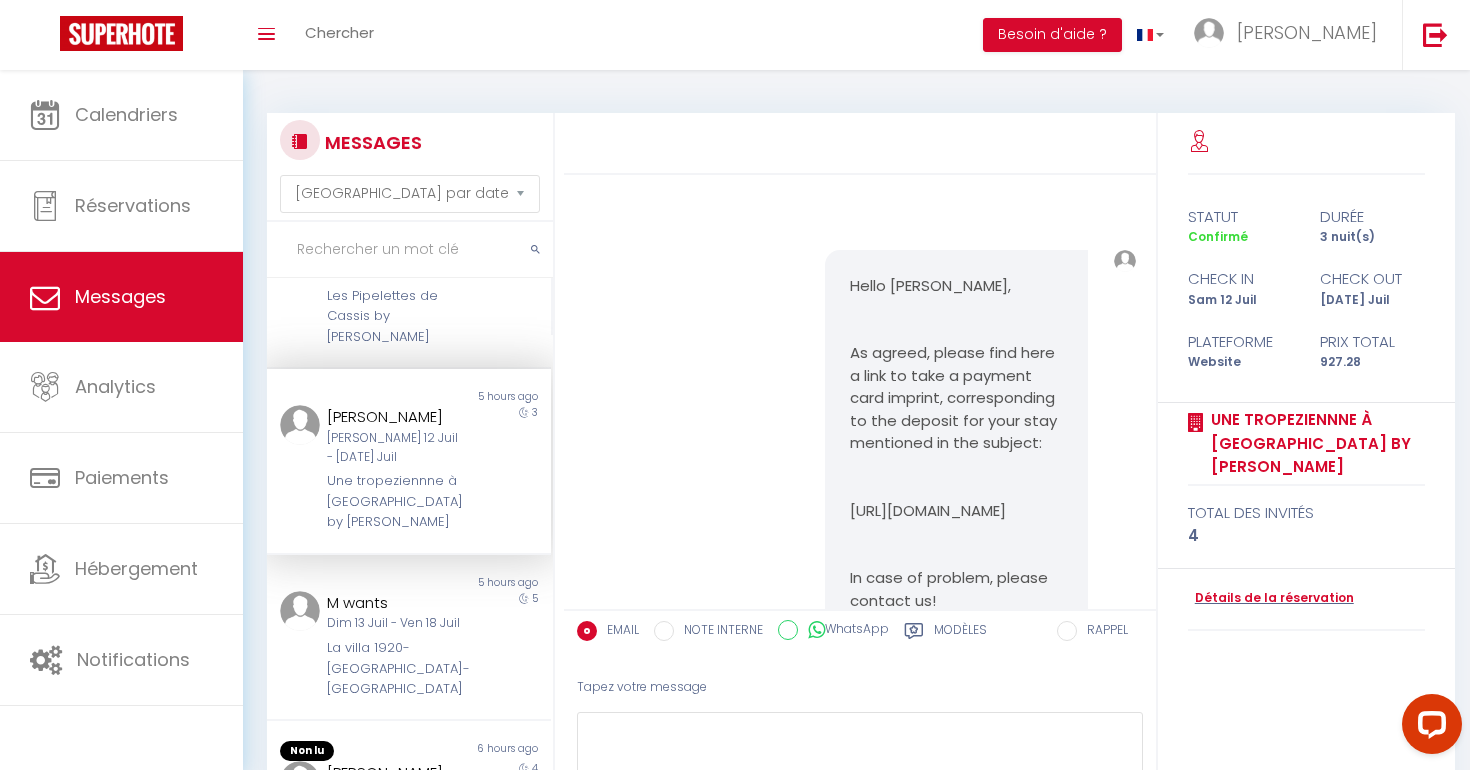 scroll, scrollTop: 6717, scrollLeft: 0, axis: vertical 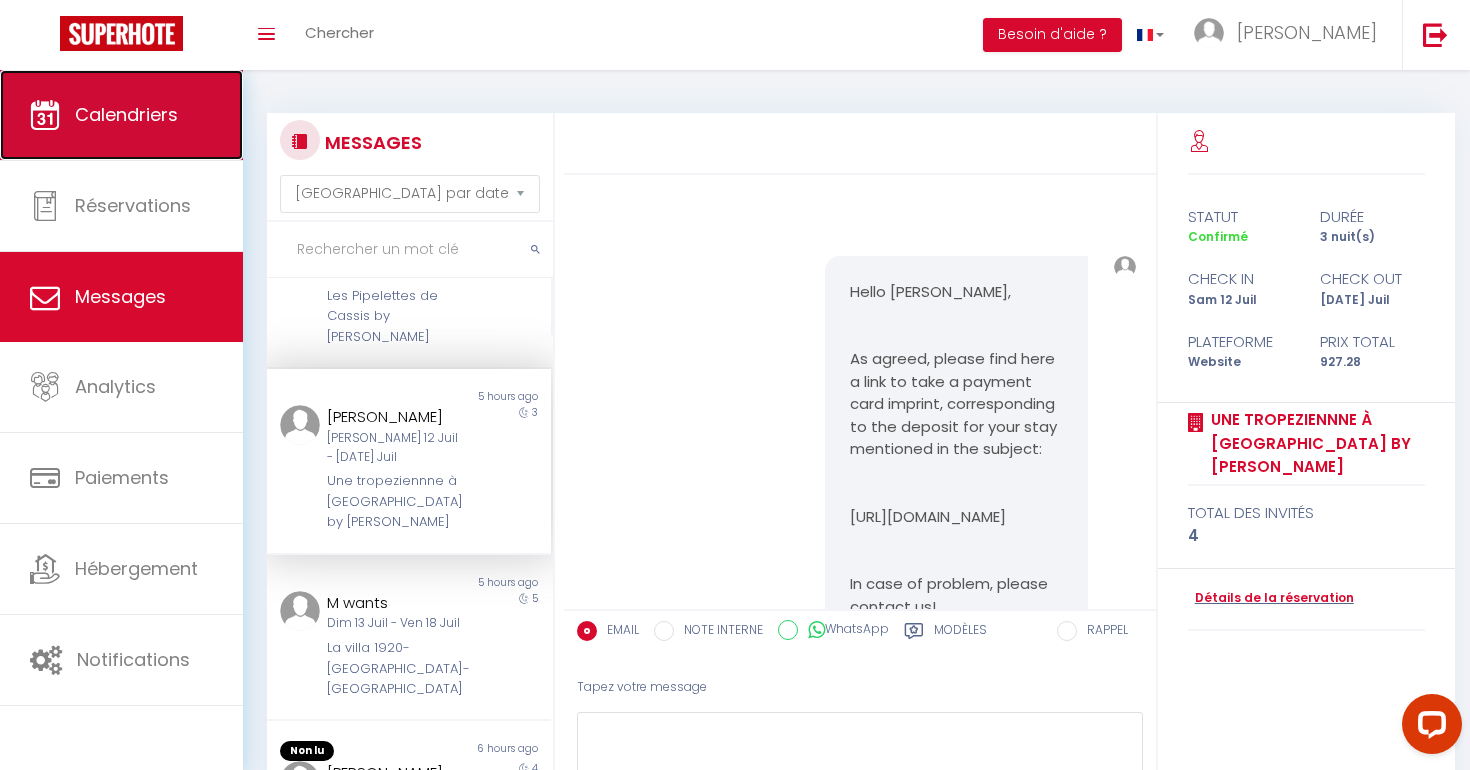 click on "Calendriers" at bounding box center [126, 114] 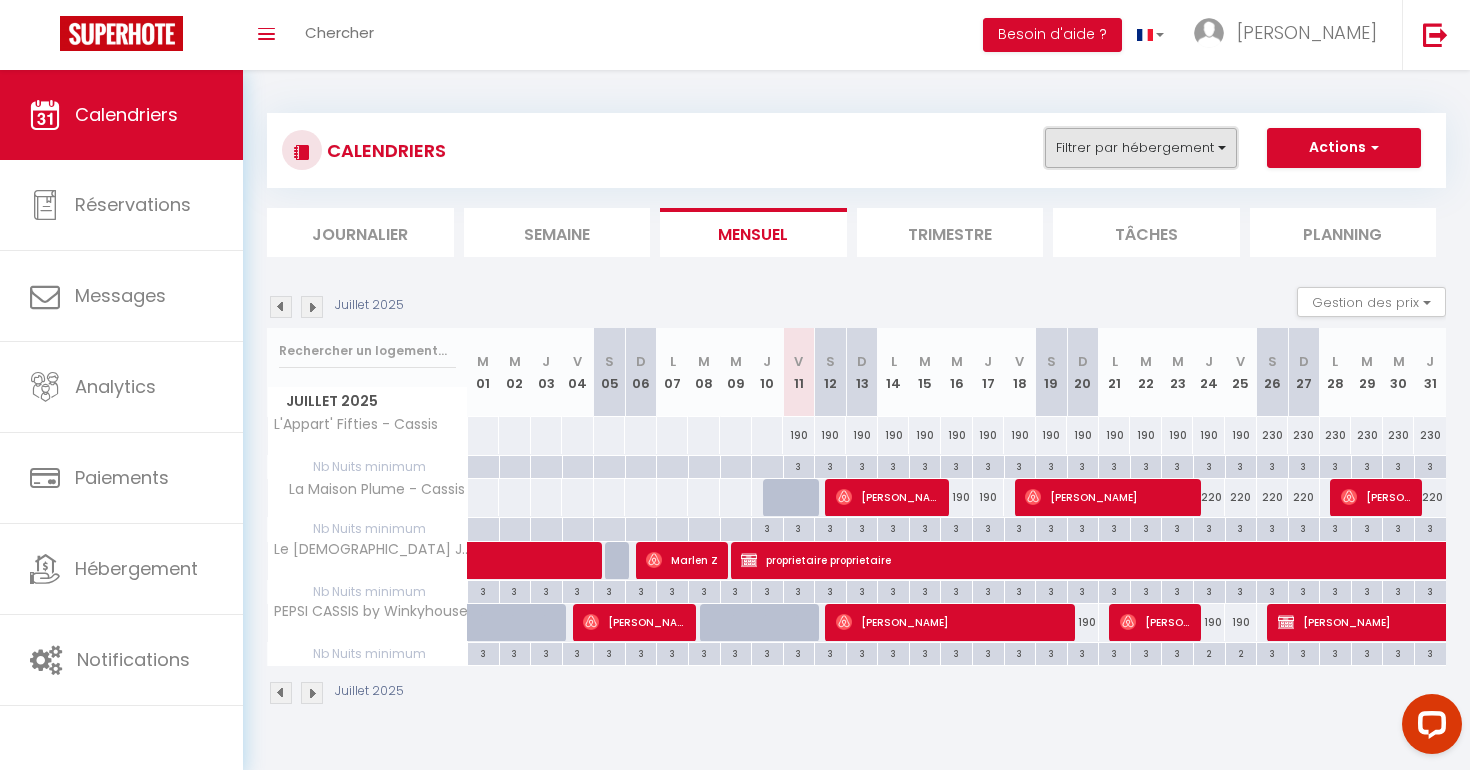 click on "Filtrer par hébergement" at bounding box center [1141, 148] 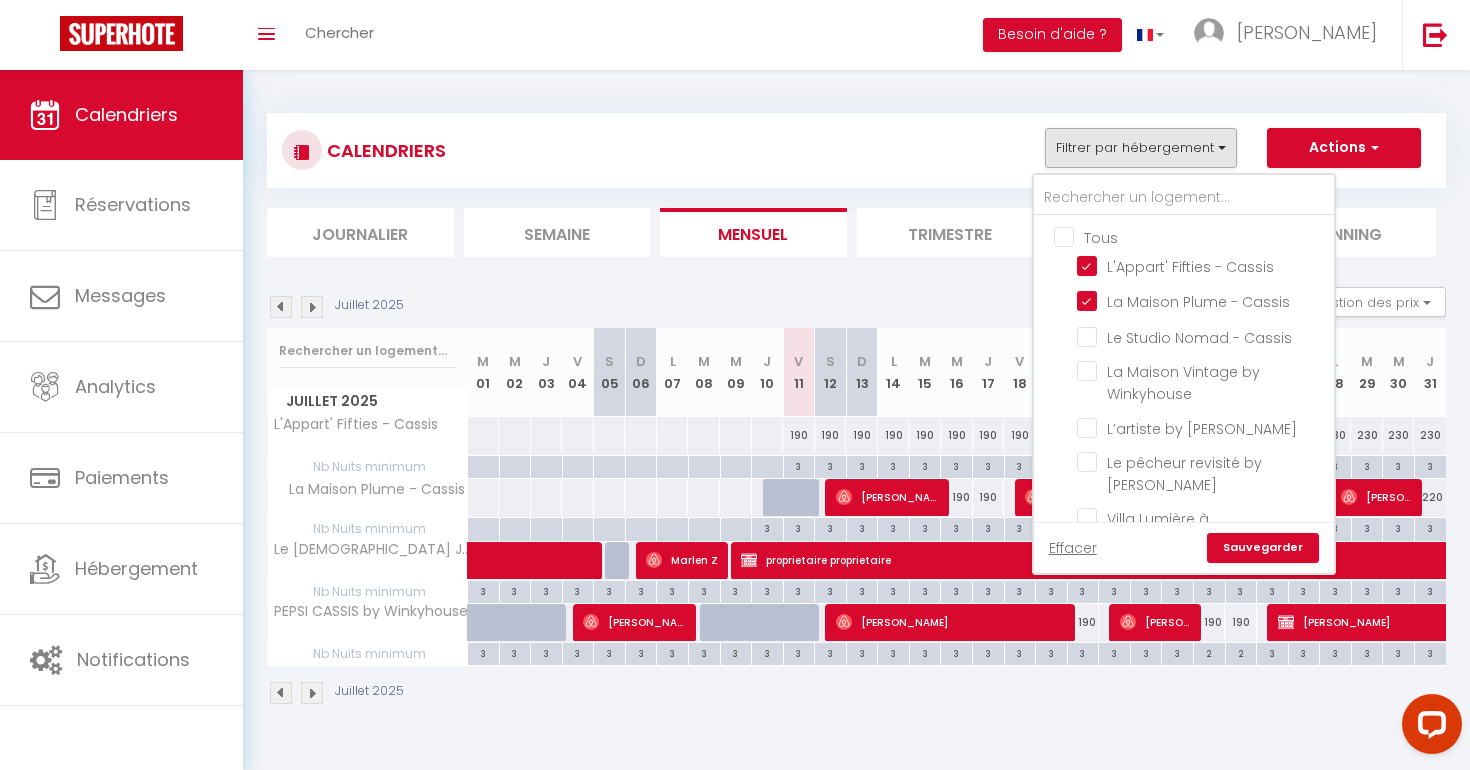 click on "Tous" at bounding box center [1204, 236] 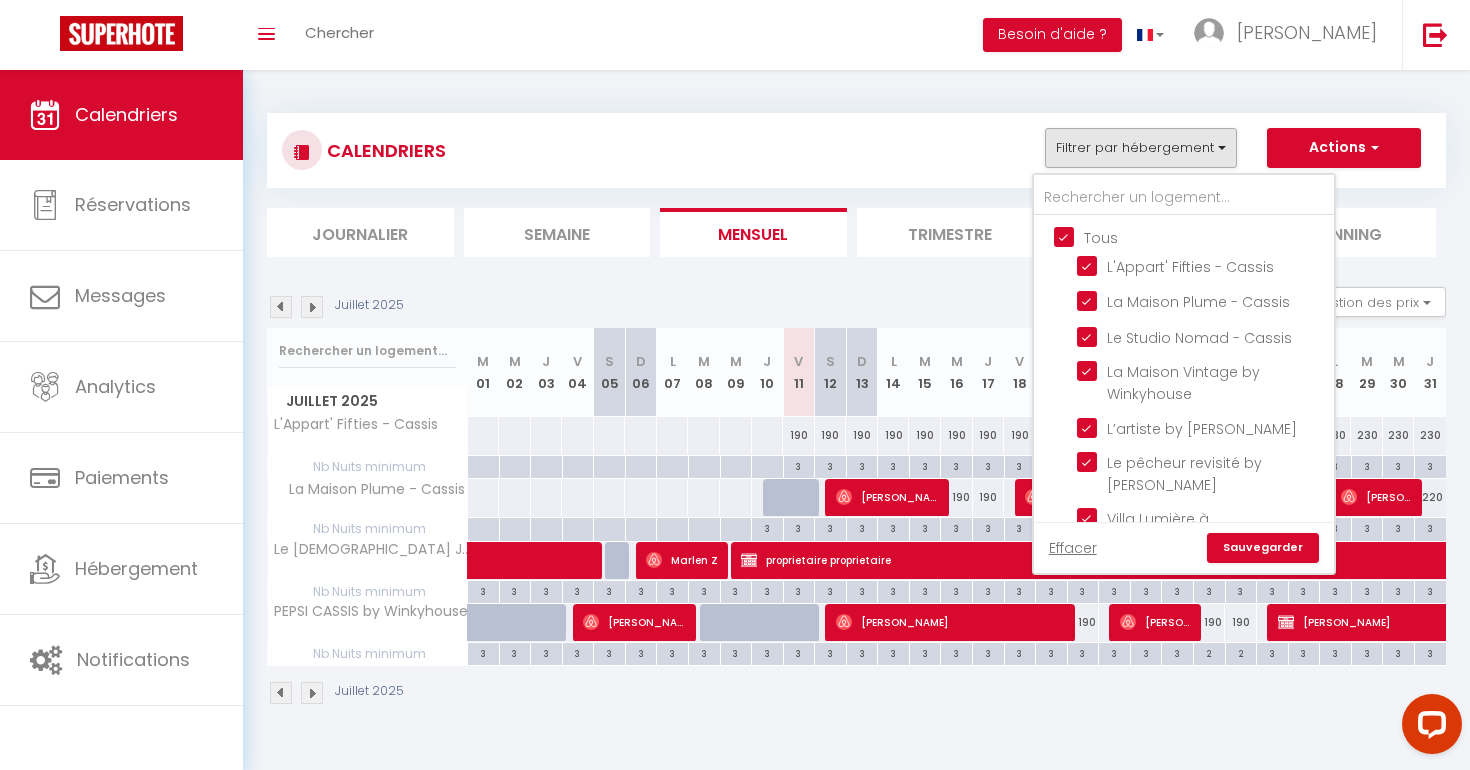 checkbox on "true" 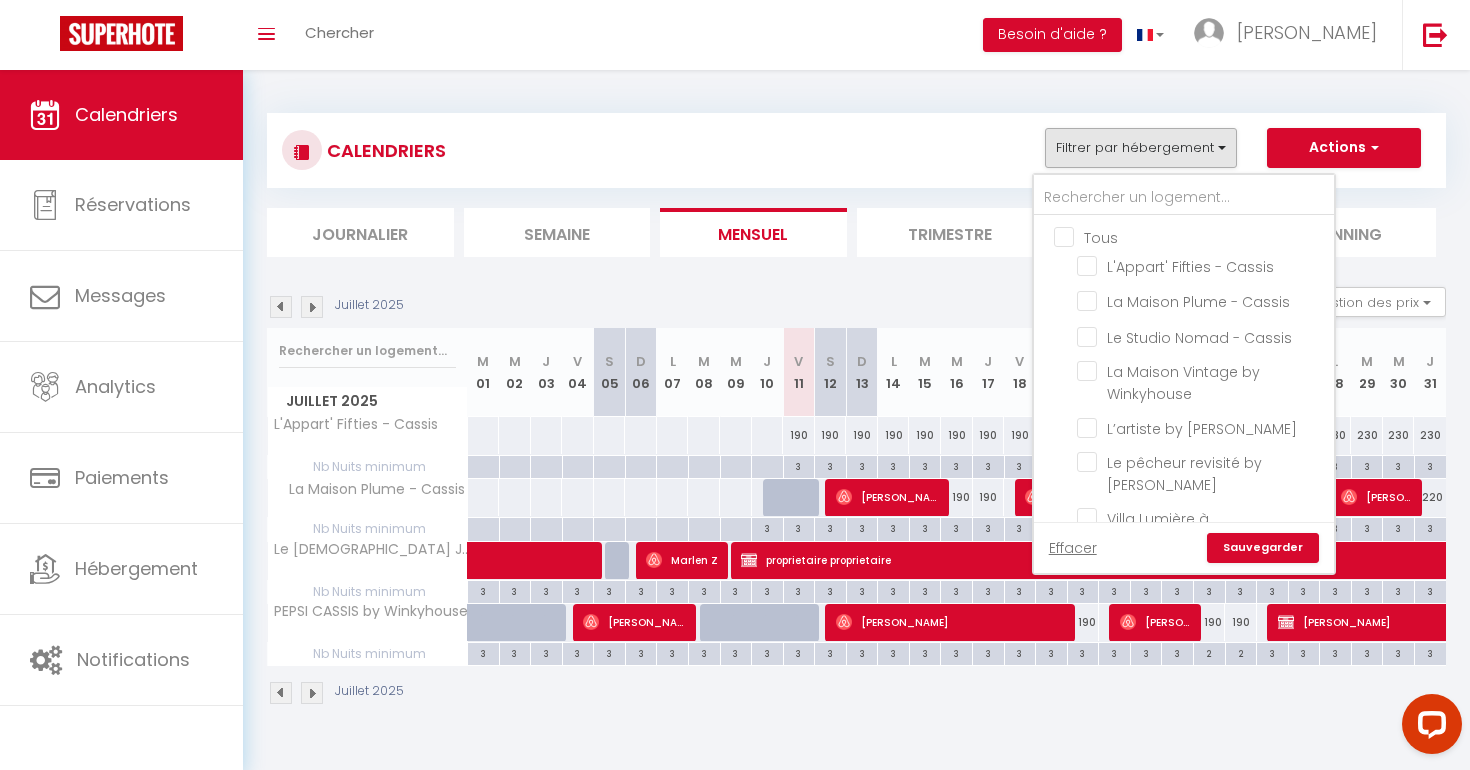 checkbox on "false" 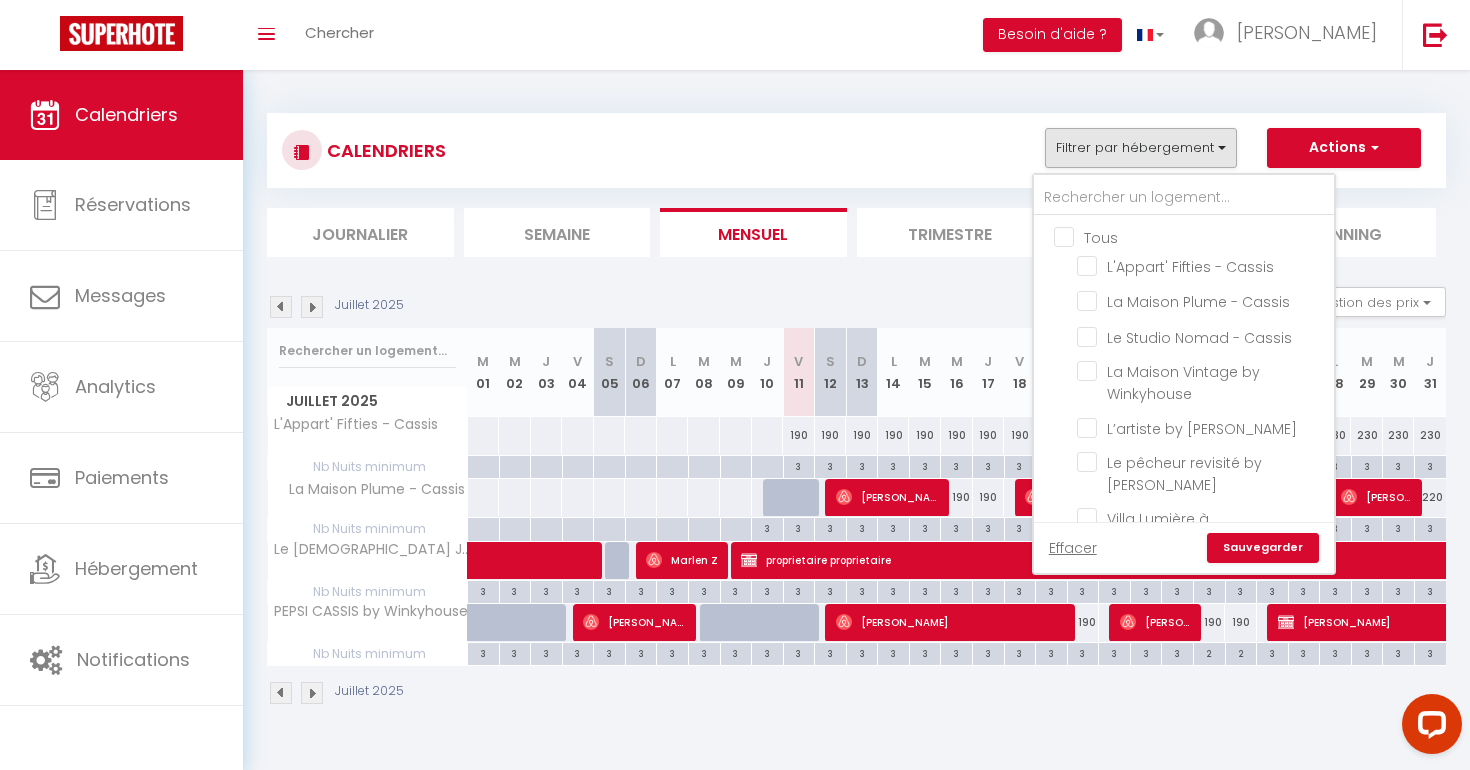 click on "CALENDRIERS
Filtrer par hébergement
Tous       L'Appart' Fifties - Cassis     La Maison Plume - Cassis     Le Studio Nomad - Cassis     La Maison Vintage by Winkyhouse     L’artiste by Winkyhouse Cassis     Le pêcheur revisité by Winkyhouse Cassis     Villa Lumière à La Ciotat by WinkyHouse     Casa Kandinsky aux portes du Garlaban     La villa 1920-Cassis-Winkyhouse     La Bastide du Voyage by Winkyhouse     Casa Fanny Cassis by Winkyhouse     Le Perchoir by Winkyhouse Cassis     Le Paradis Bleu Cassis - Villa Simbad - by WinkyHouse     Un jardin à la mer - Villa Simbad - By WinkyHouse     Les pieds dans l'eau - Villa Simbad - By WinkyHouse     Le Naio sur l'eau by Winkyhouse     Roccafortis by WinkyHouse     La maison du pêcheur by Winkyhouse     Villa Epsilon by Winkyhouse     Le POP FLAT by Winkyhouse     Les Pipelettes de Cassis by Winkyhouse     Jungle by Winkyhouse     La Cigale Enchantée by Winkyhouse       RED RED ONE by Winkyhouse" at bounding box center (856, 150) 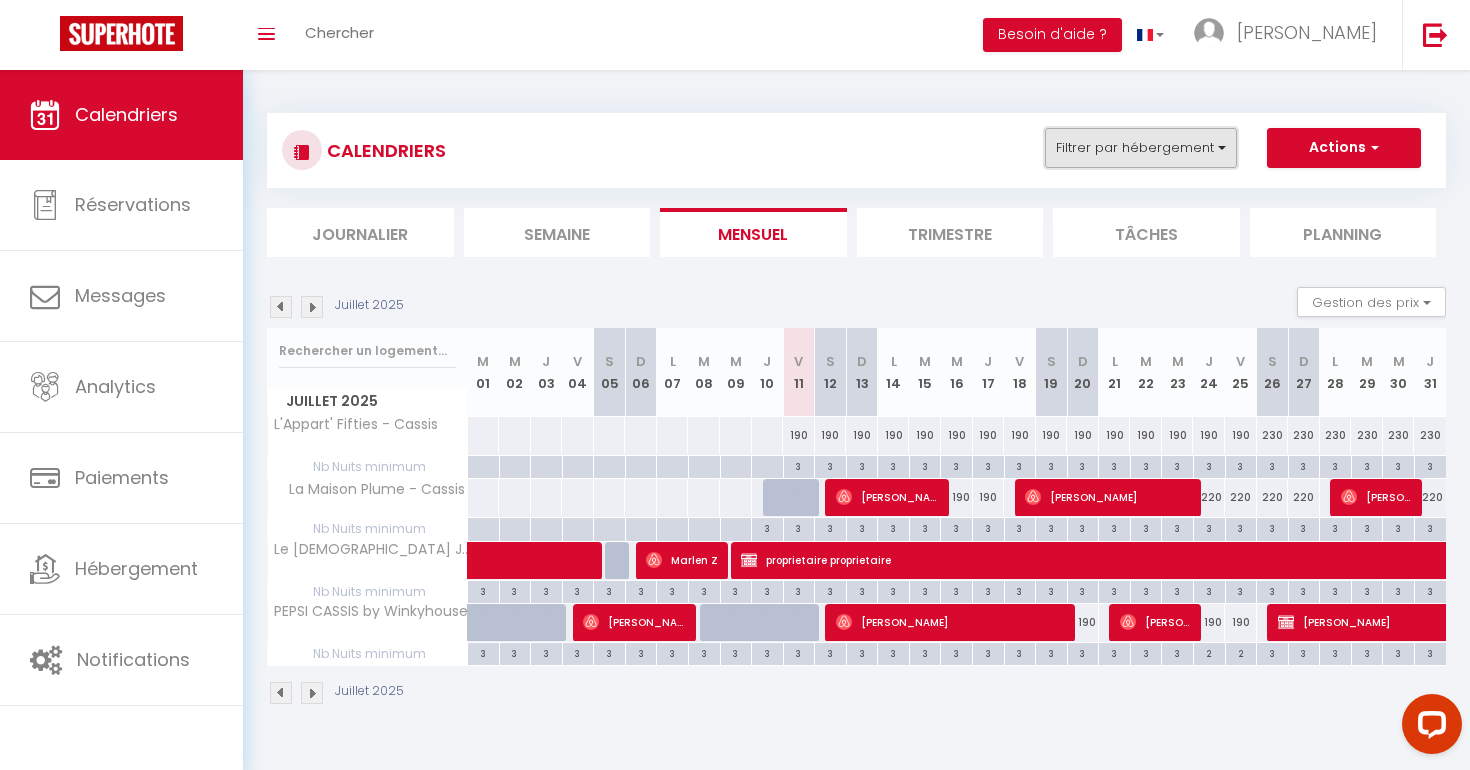 click on "Filtrer par hébergement" at bounding box center [1141, 148] 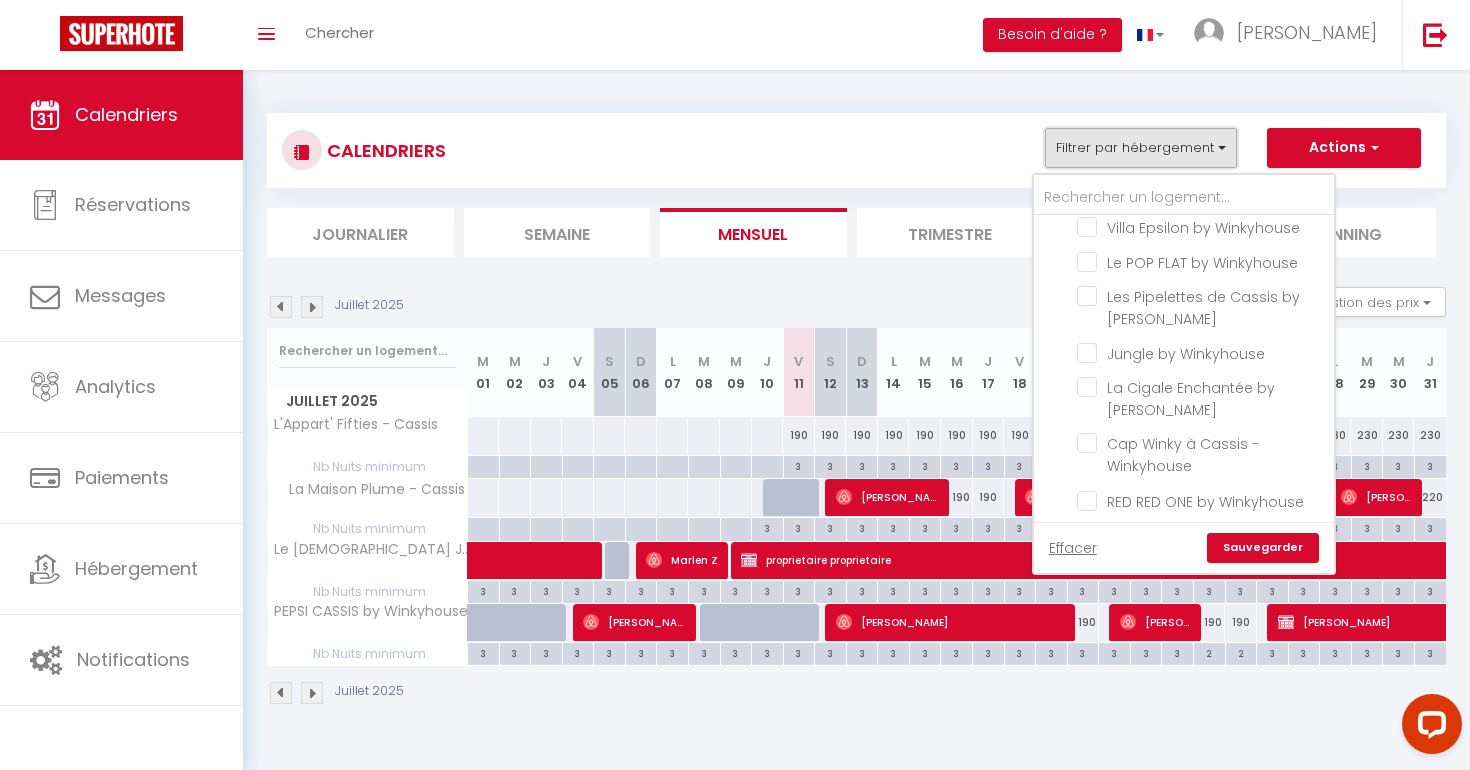 scroll, scrollTop: 1051, scrollLeft: 0, axis: vertical 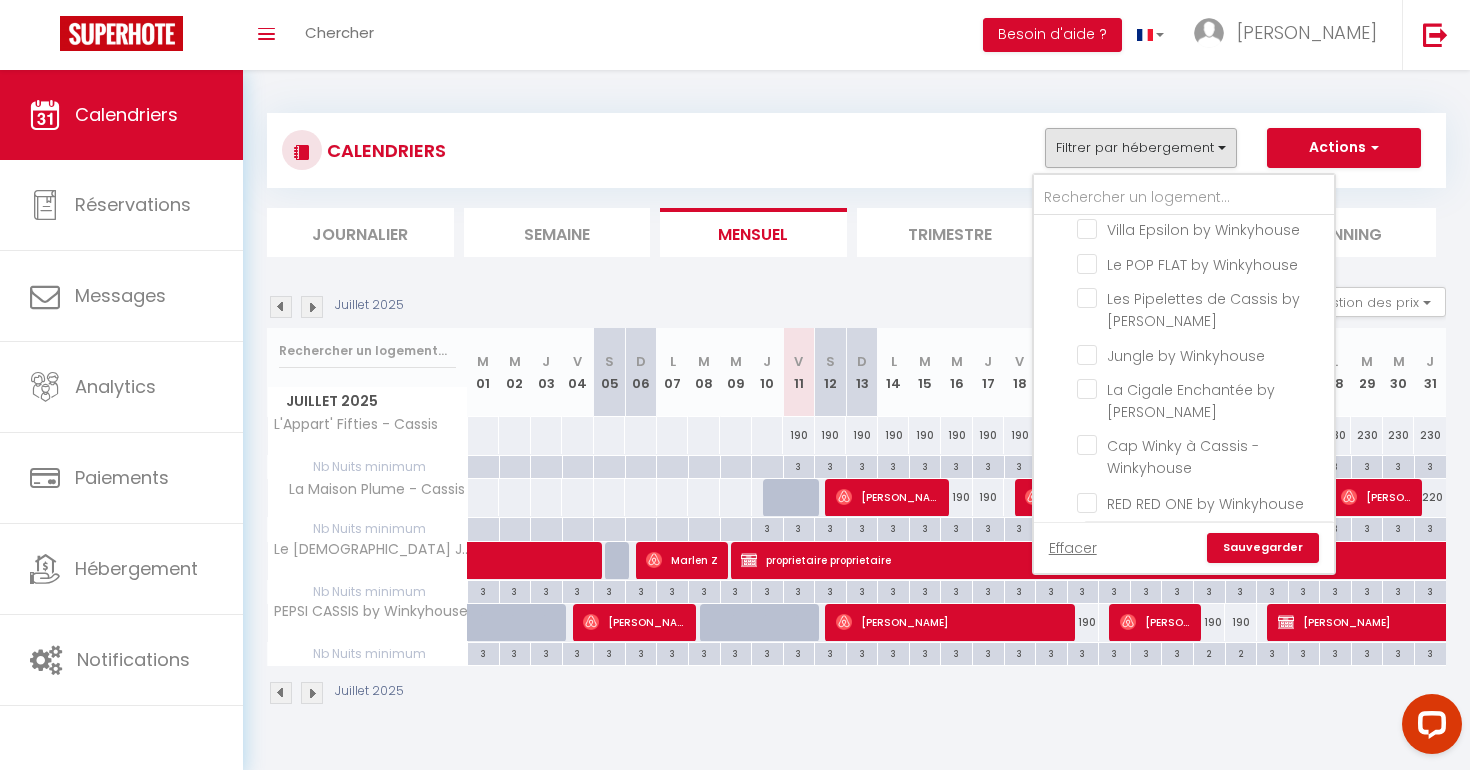 click on "Une tropeziennne à [GEOGRAPHIC_DATA] by [PERSON_NAME]" at bounding box center [1202, 537] 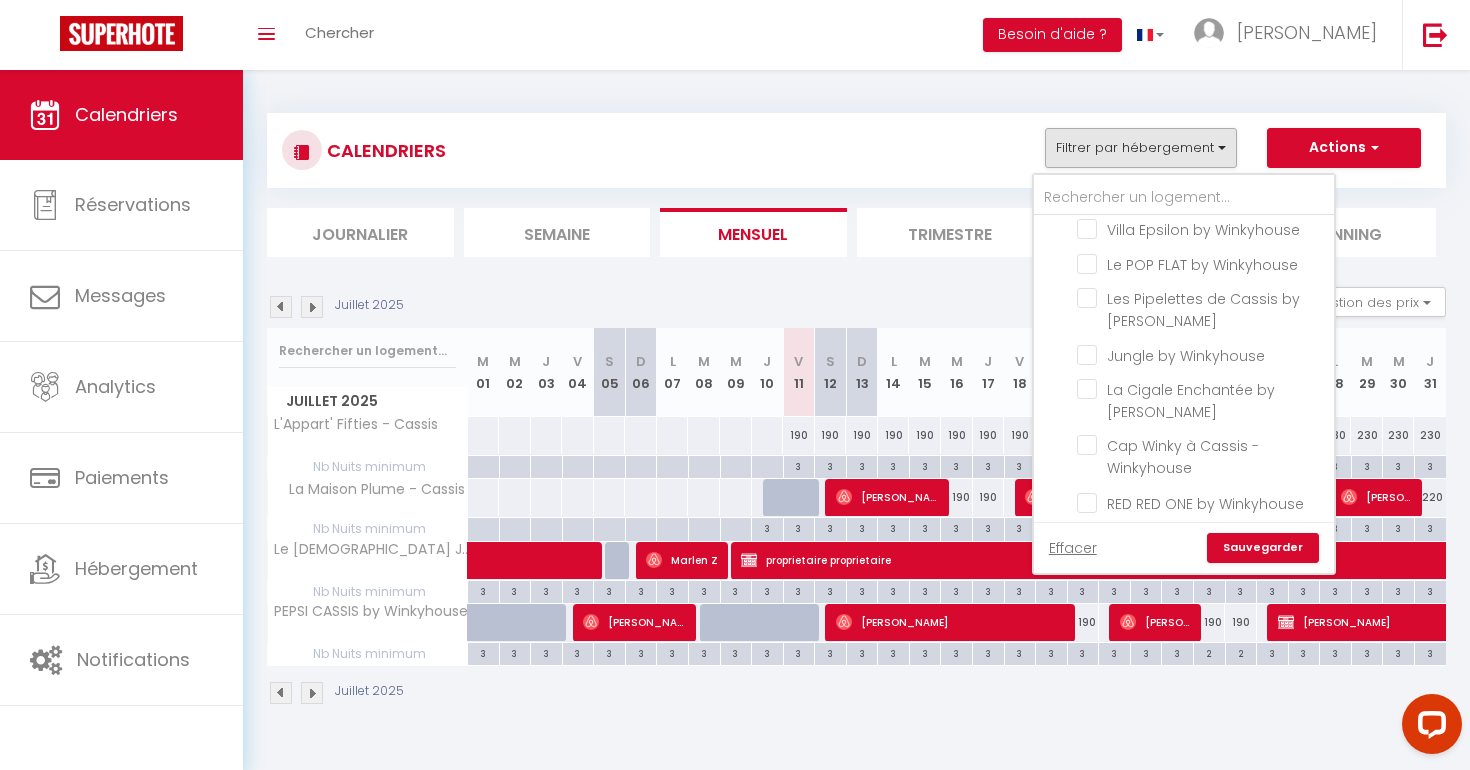 click on "Sauvegarder" at bounding box center [1263, 548] 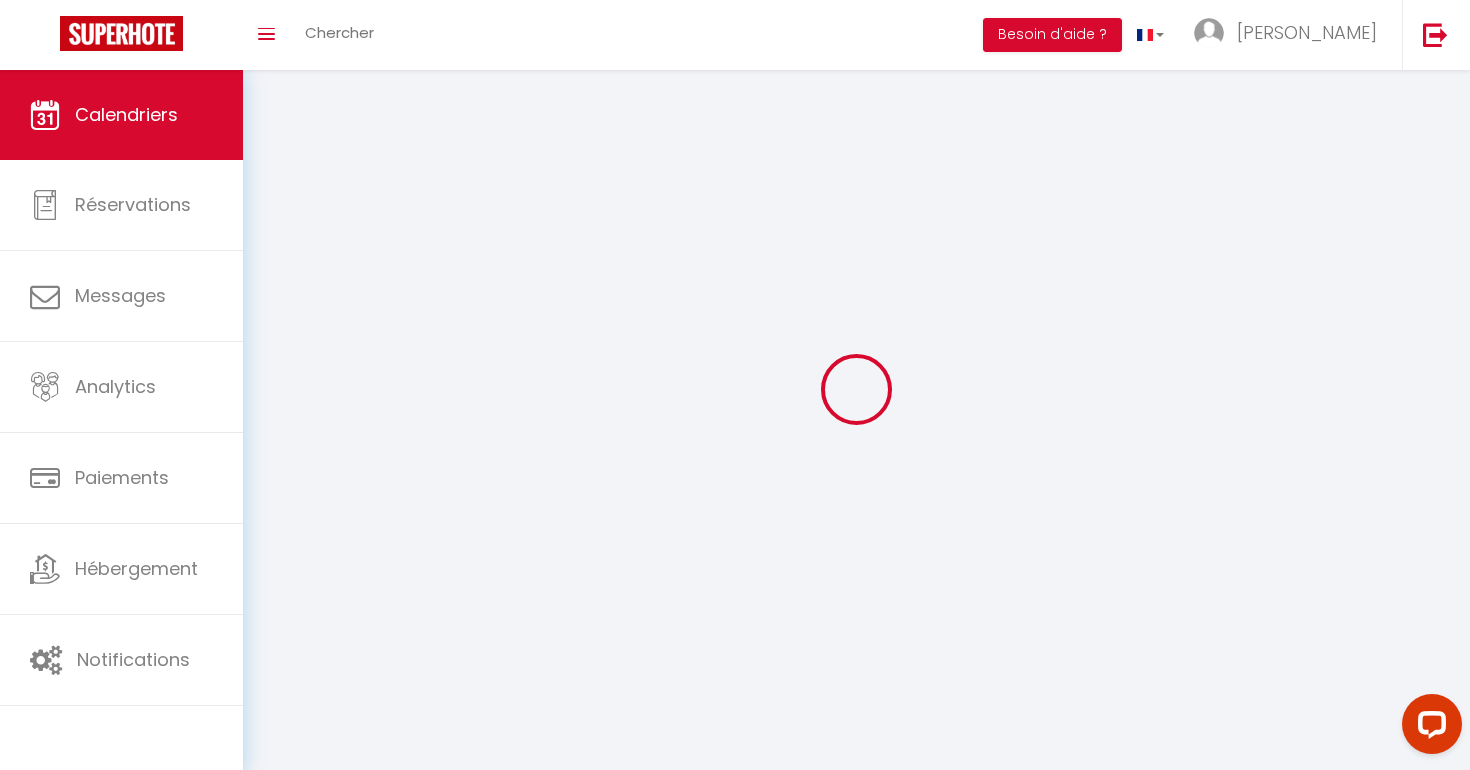 select 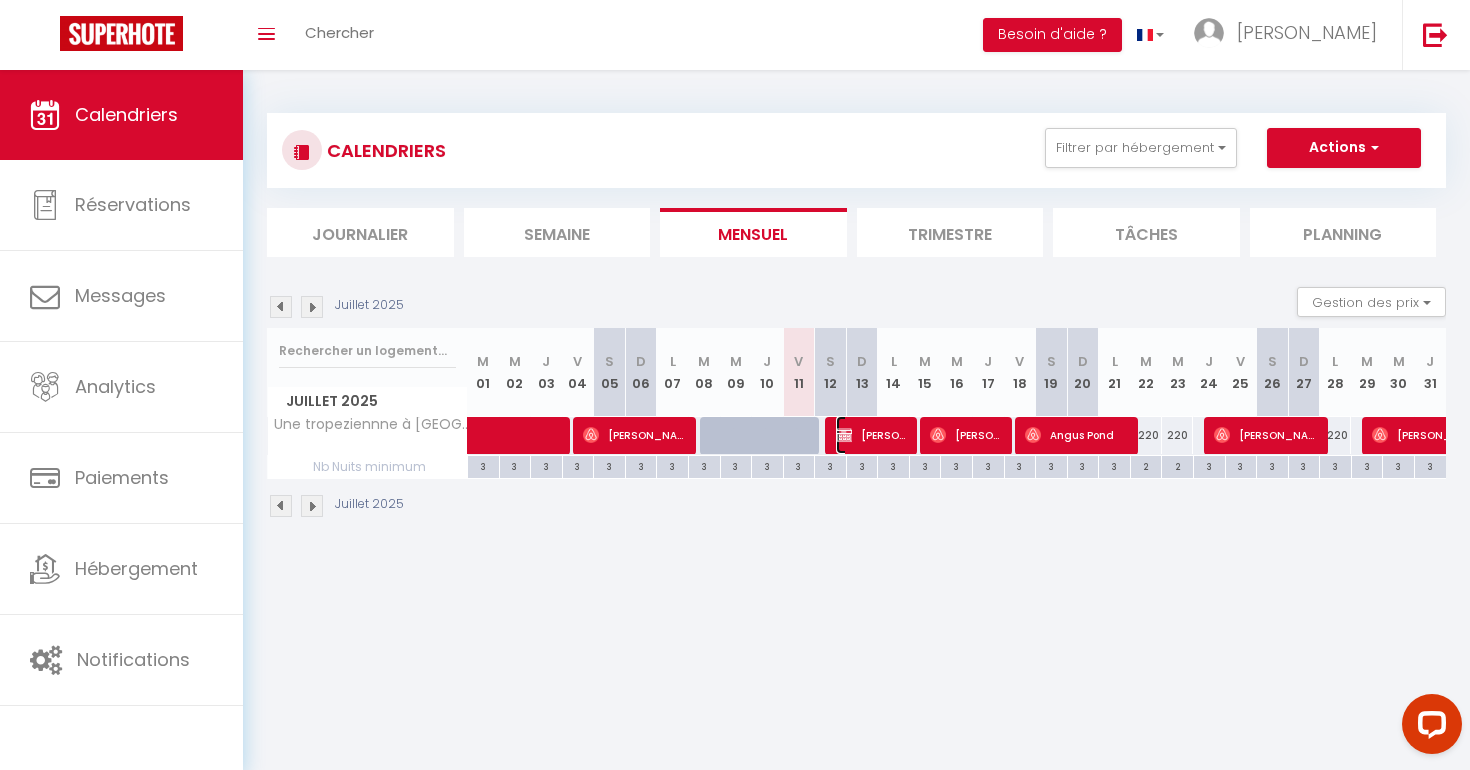 click on "[PERSON_NAME]" at bounding box center [873, 435] 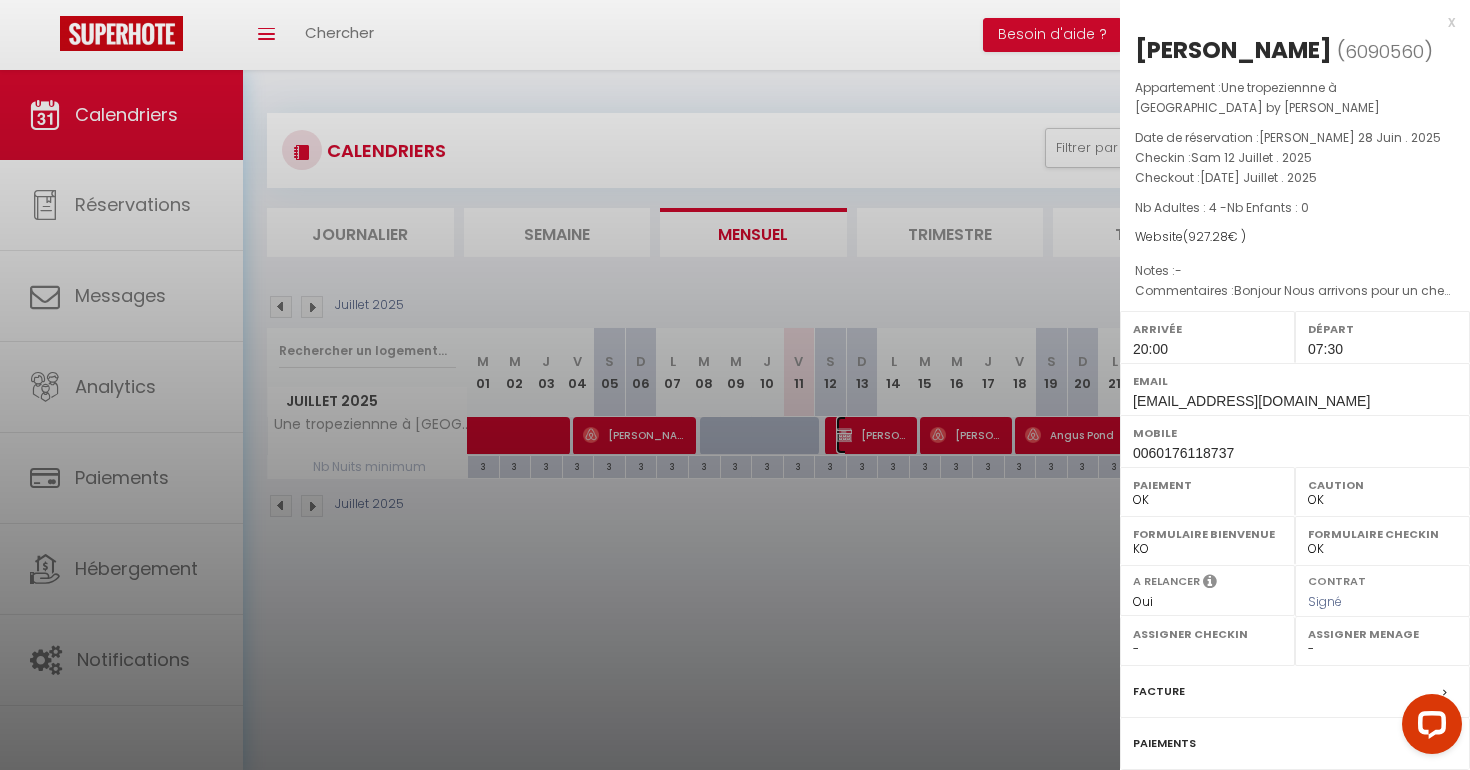 select on "23182" 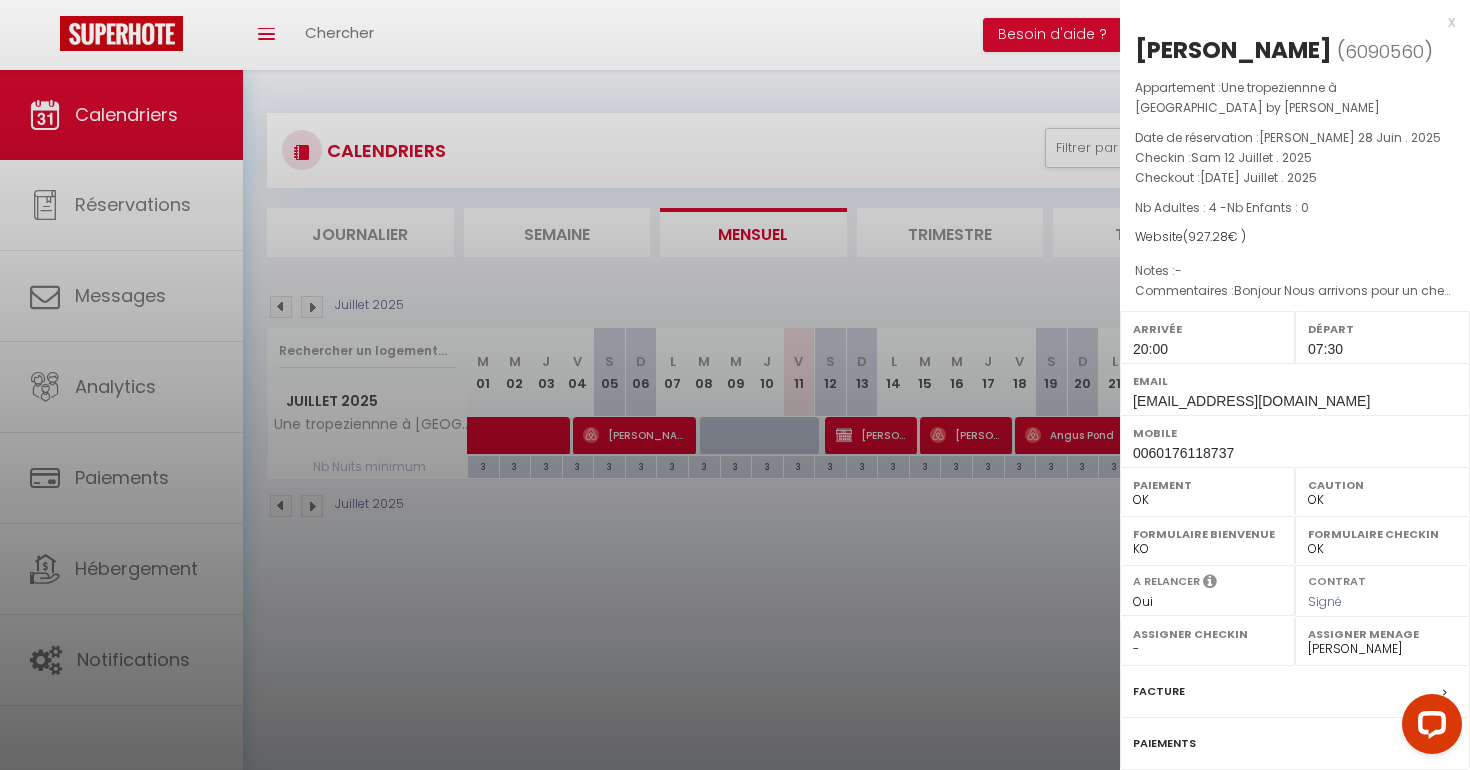 click on "Facture" at bounding box center (1159, 691) 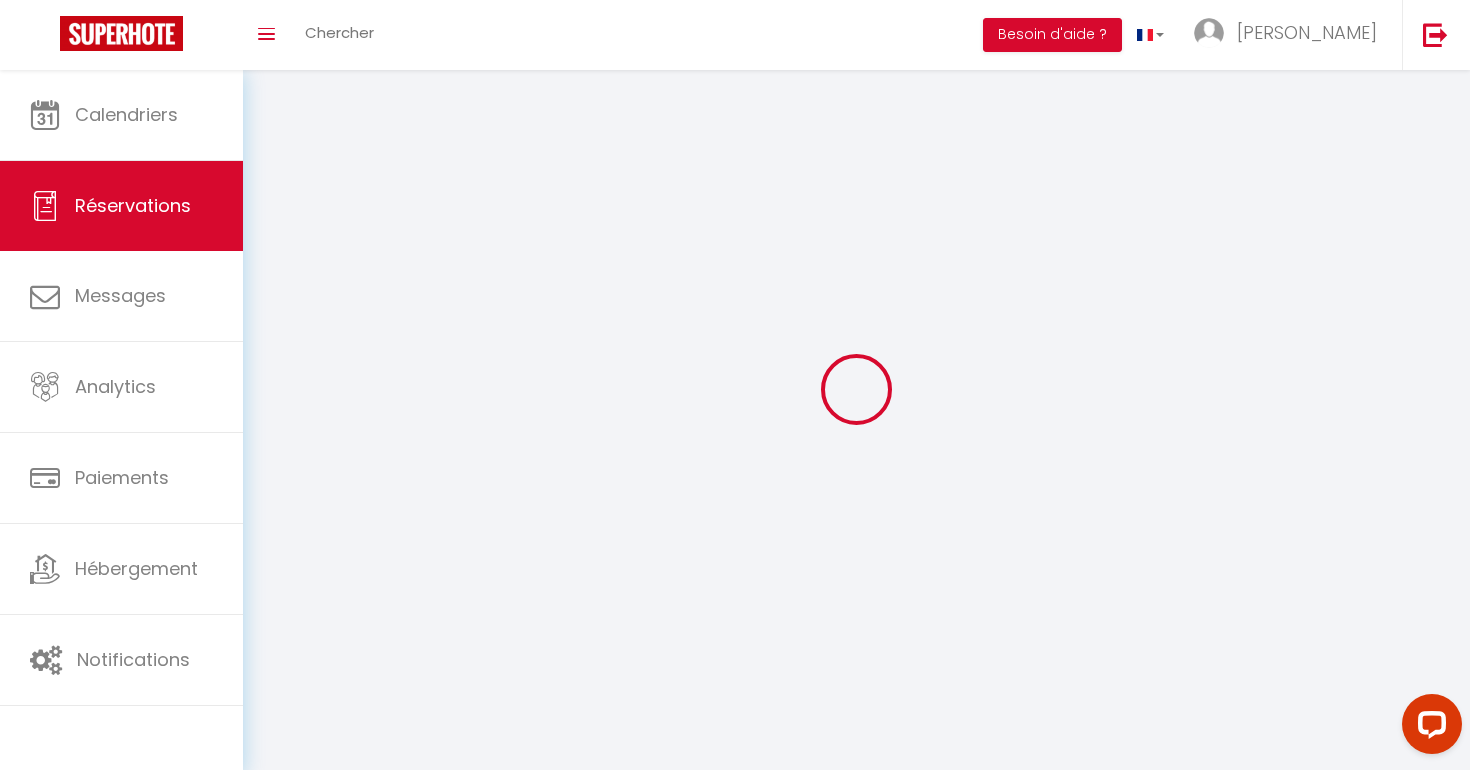 type on "[PERSON_NAME]" 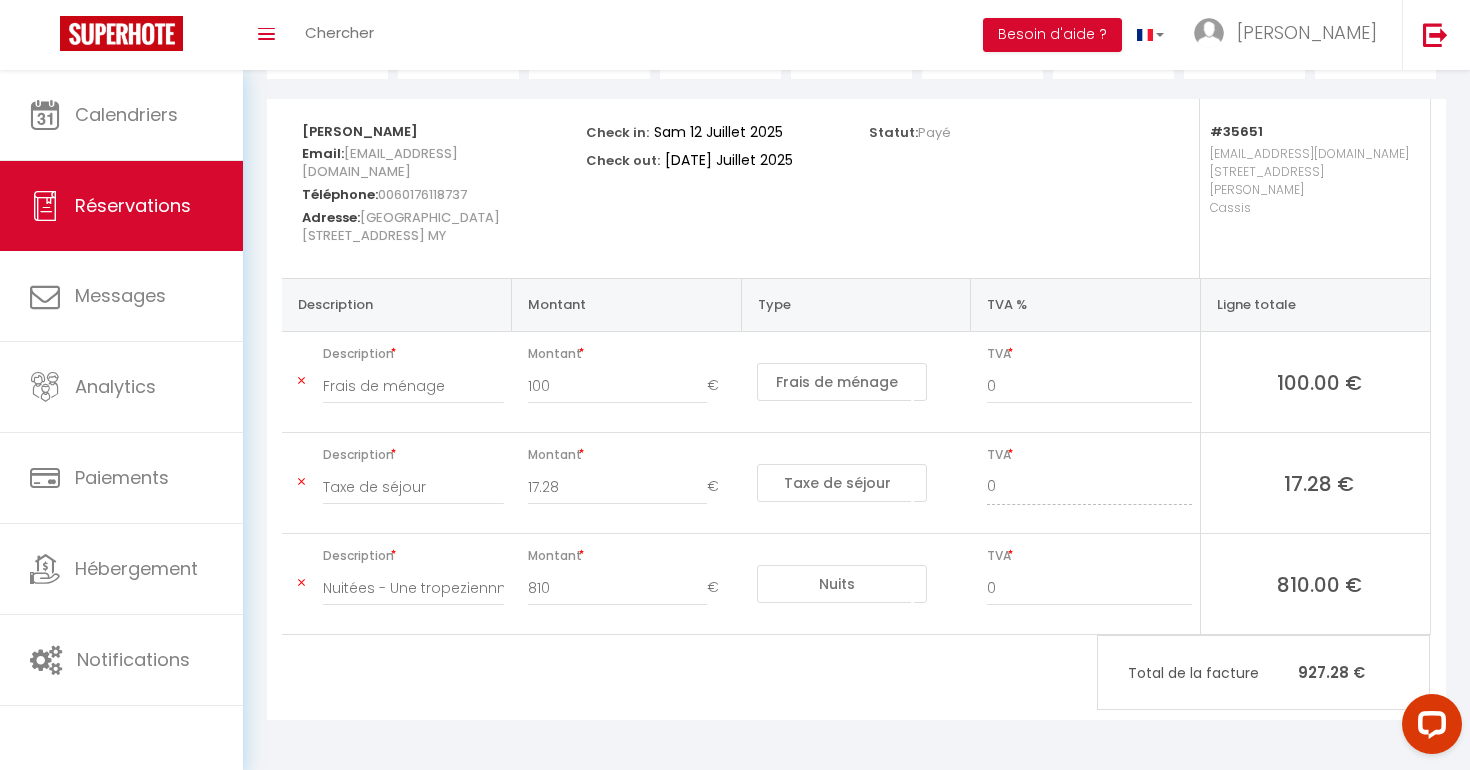 scroll, scrollTop: 214, scrollLeft: 0, axis: vertical 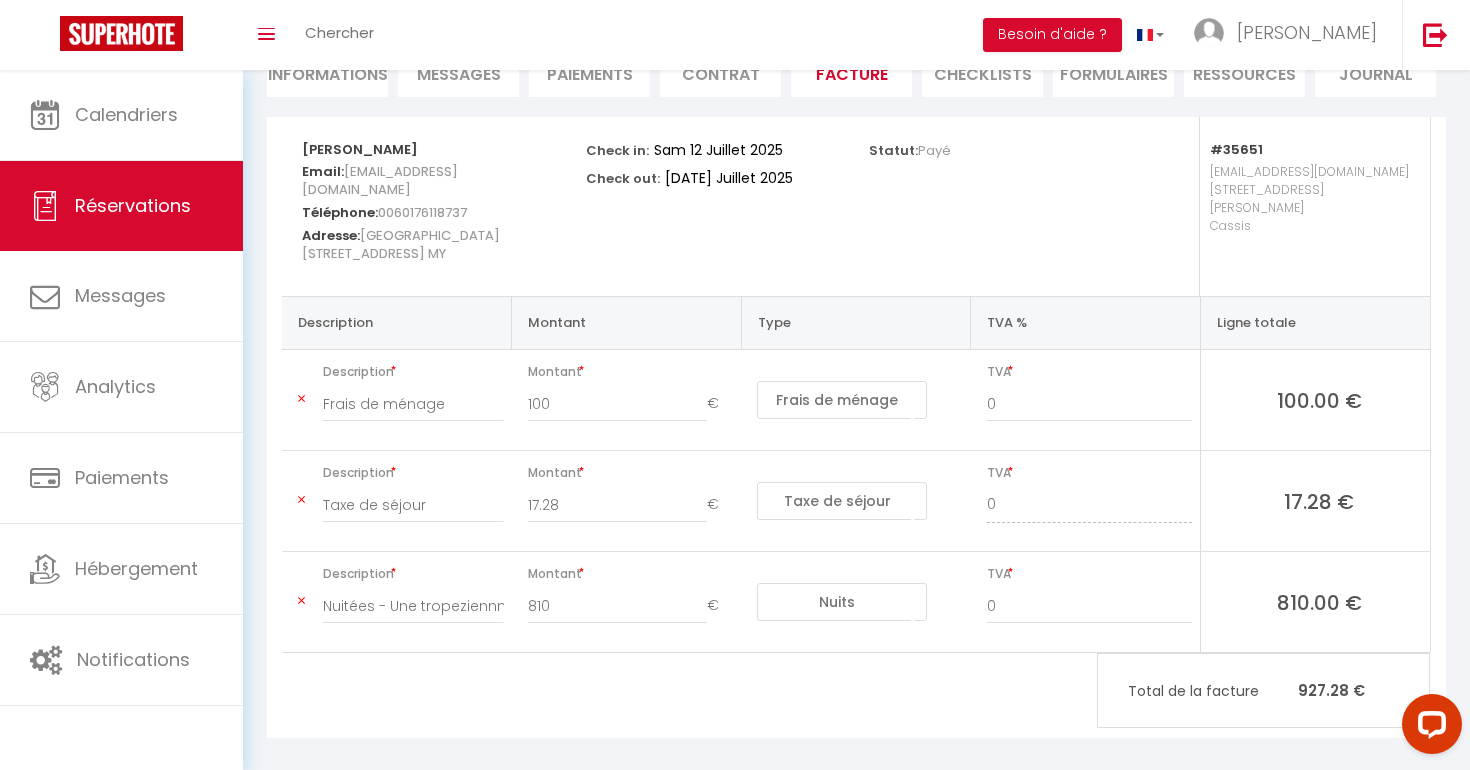 click on "Paiements" at bounding box center (589, 72) 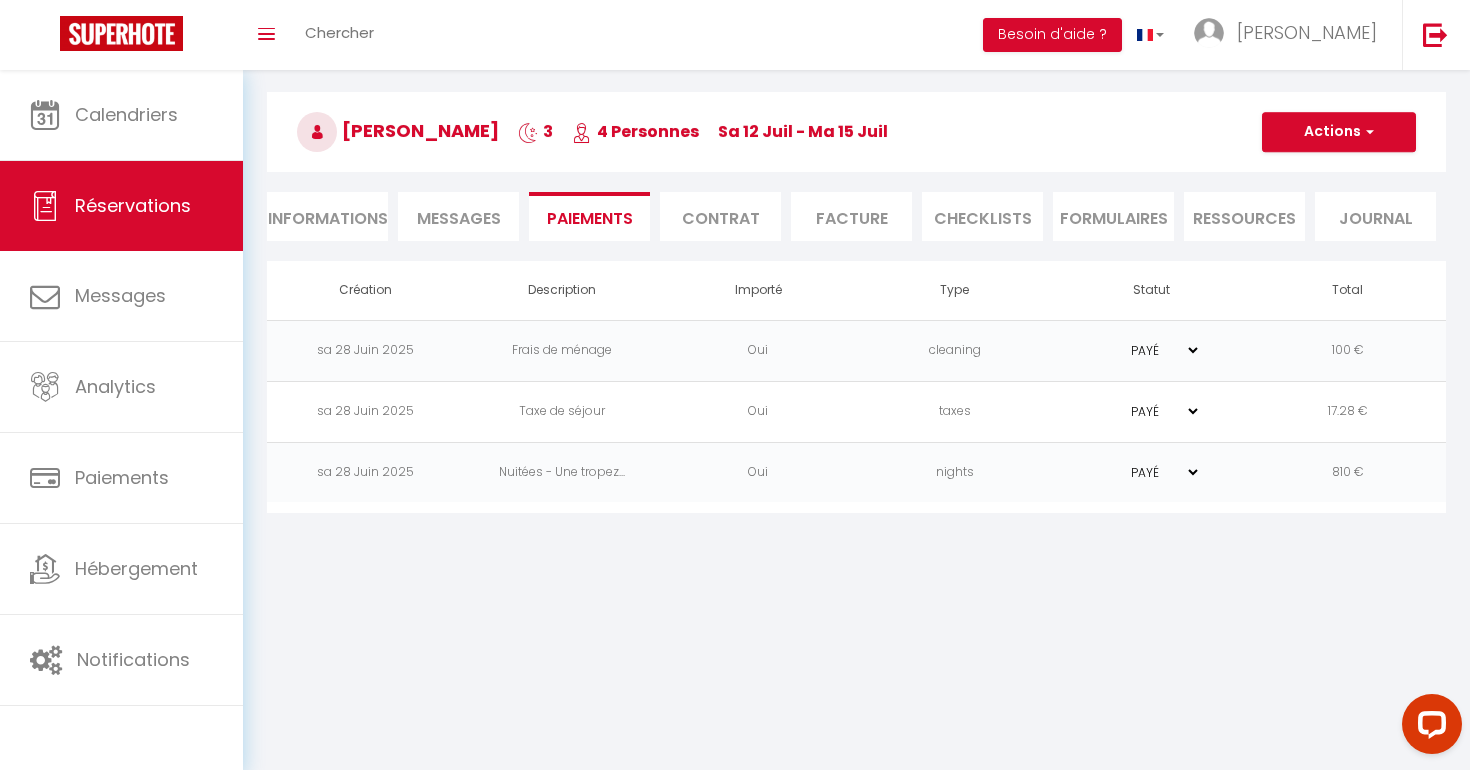 scroll, scrollTop: 70, scrollLeft: 0, axis: vertical 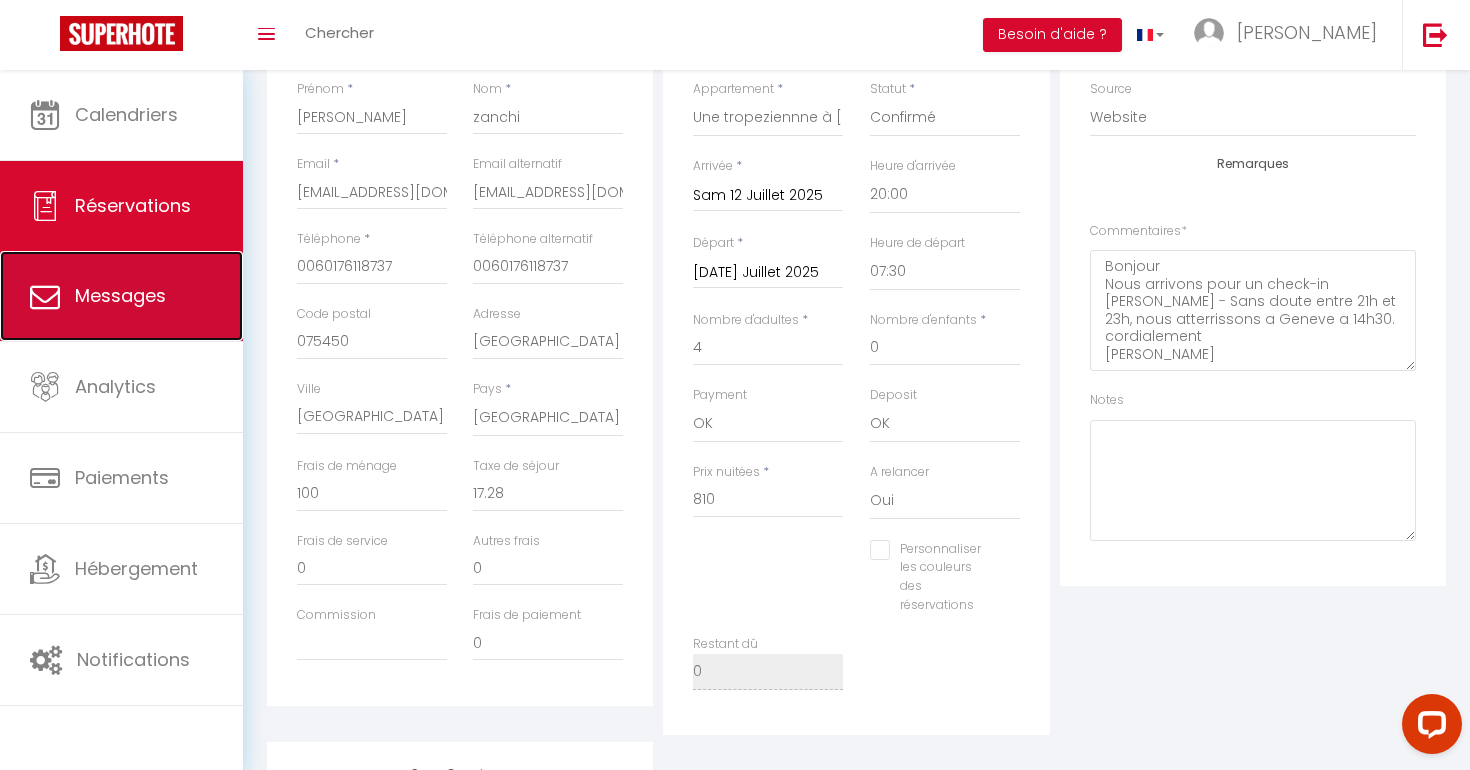 click on "Messages" at bounding box center [121, 296] 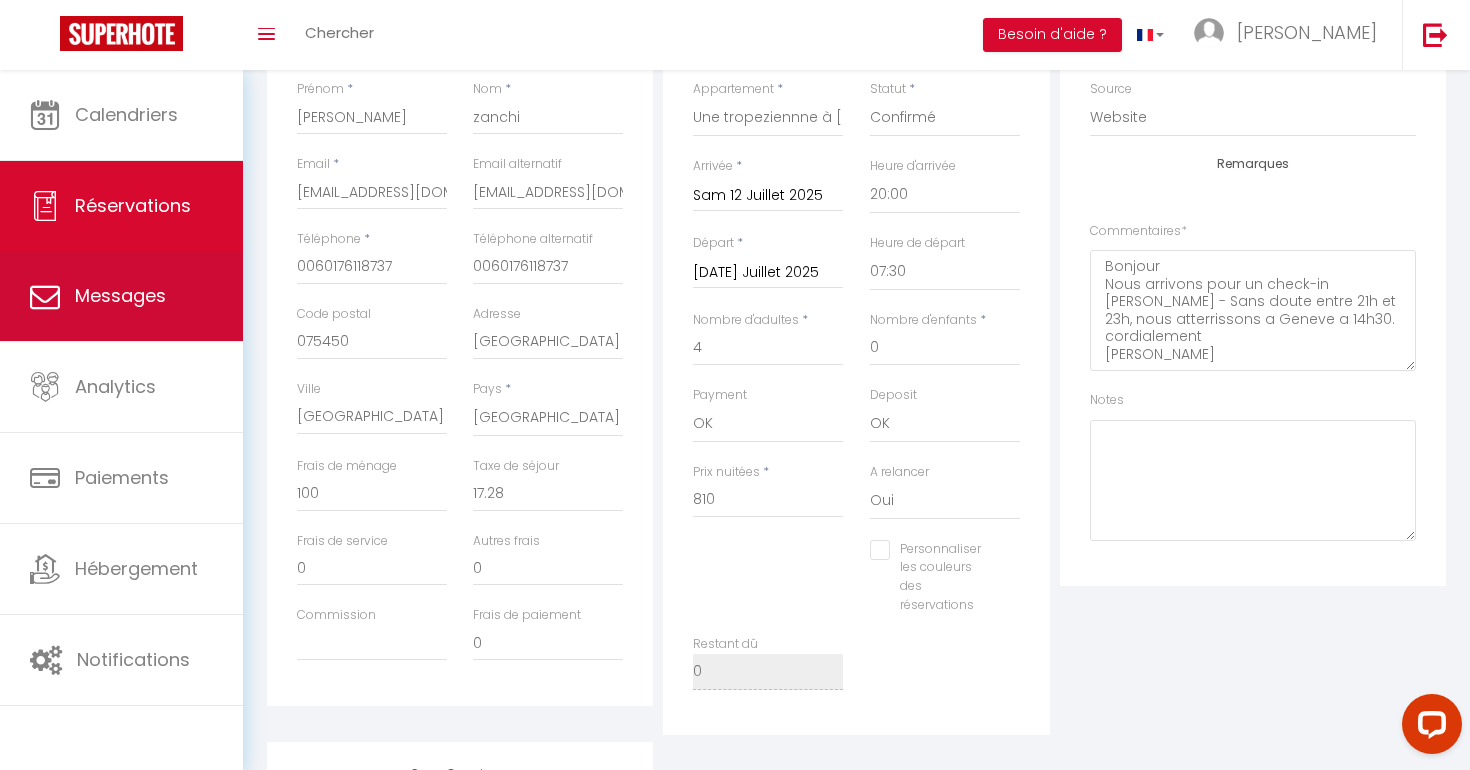 select on "message" 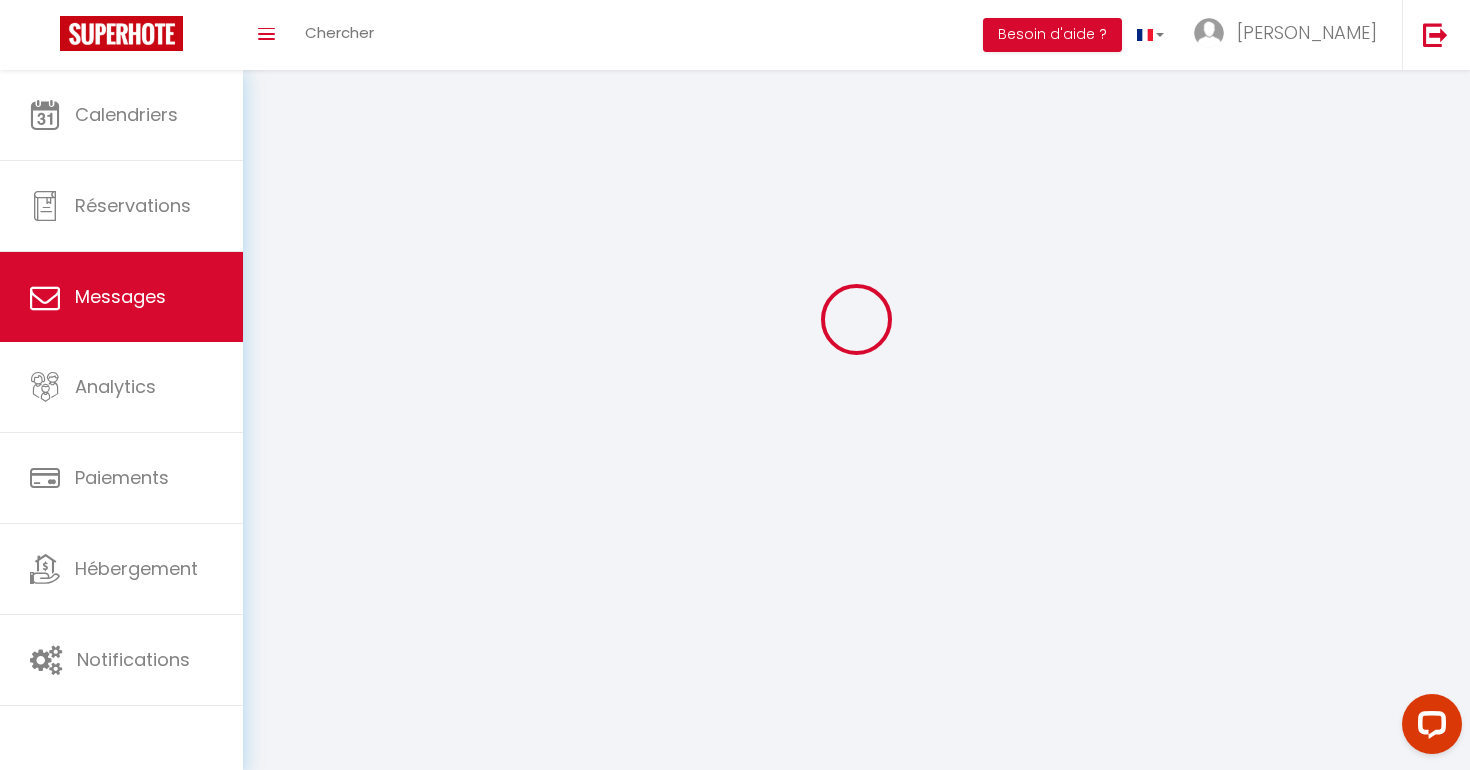 scroll, scrollTop: 0, scrollLeft: 0, axis: both 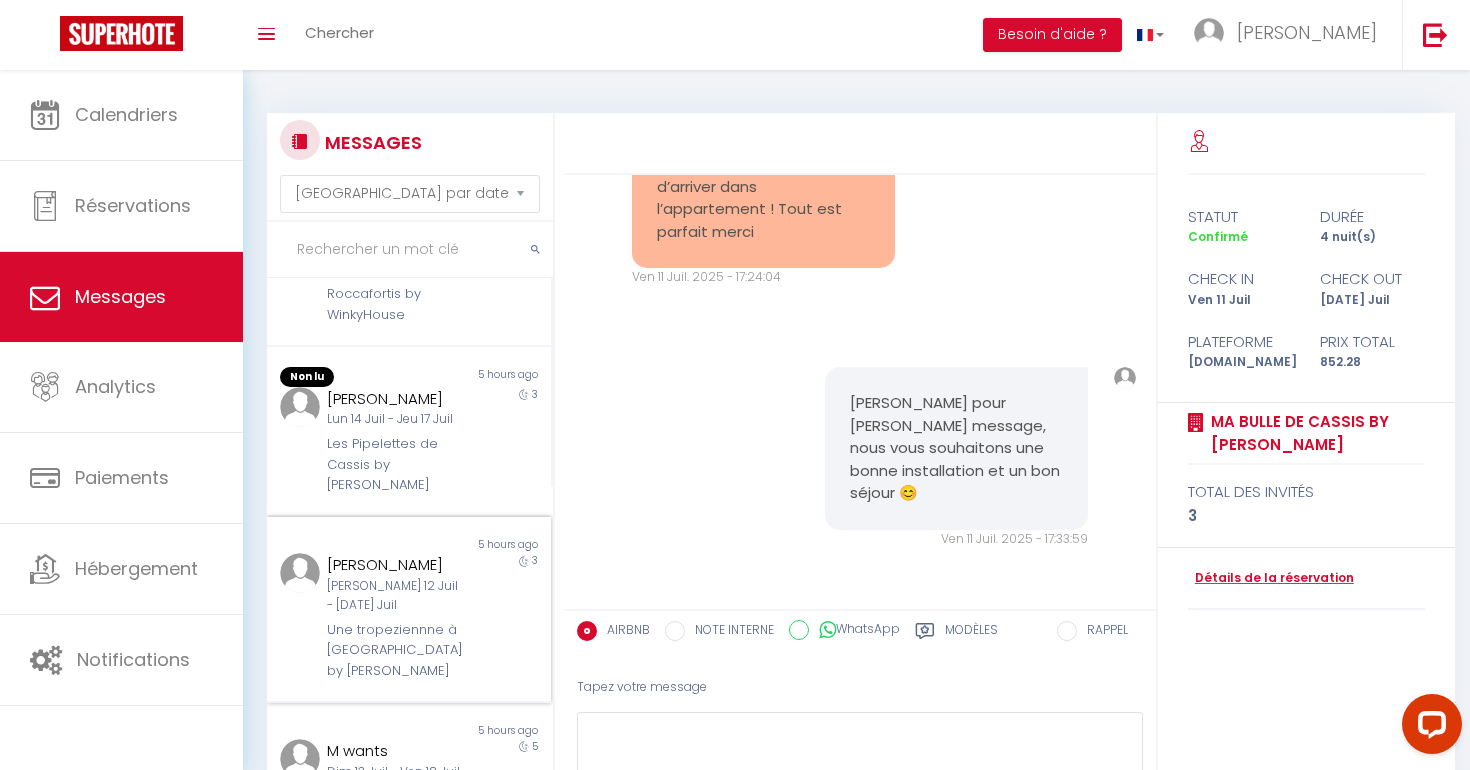 click on "Sam 12 Juil - Mar 15 Juil" at bounding box center (397, 596) 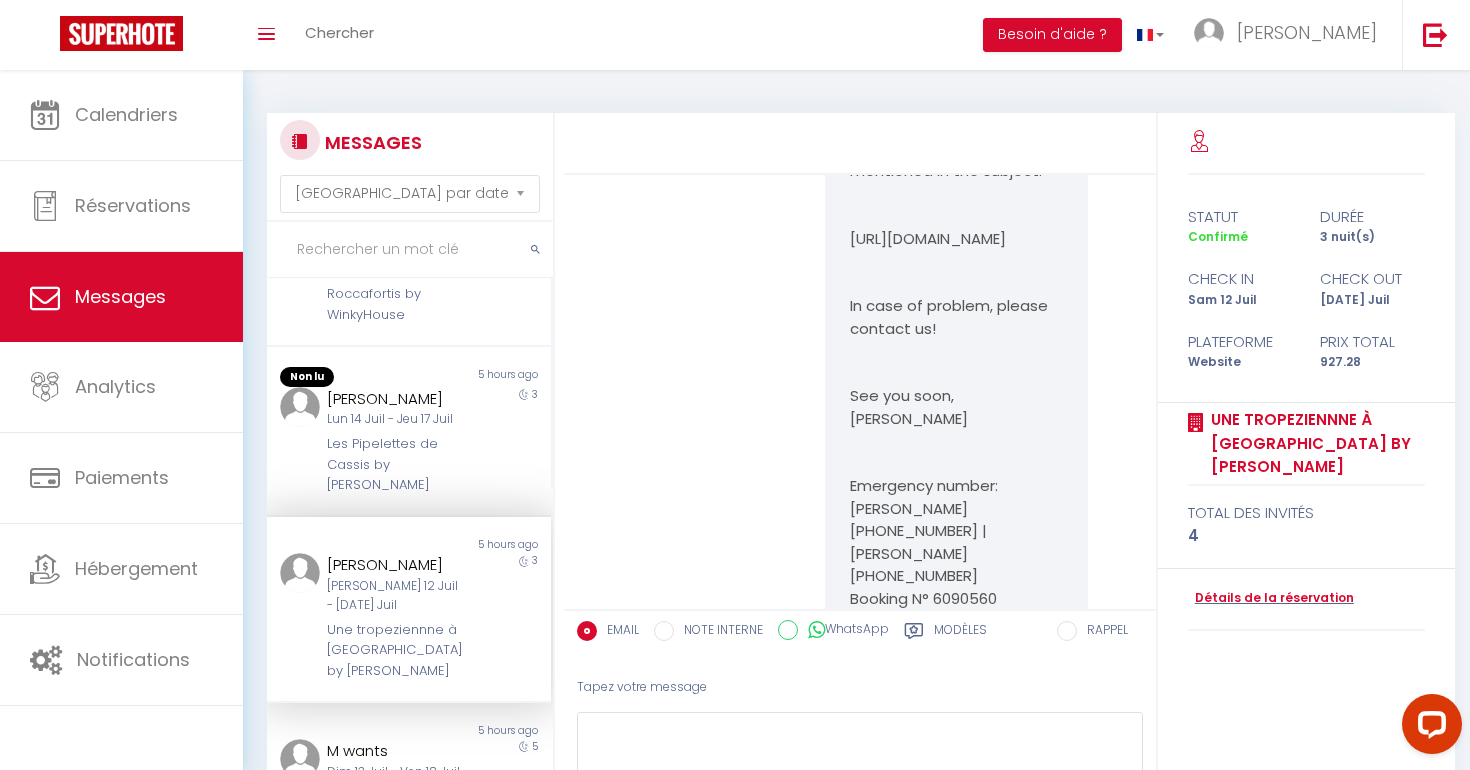 scroll, scrollTop: 7100, scrollLeft: 0, axis: vertical 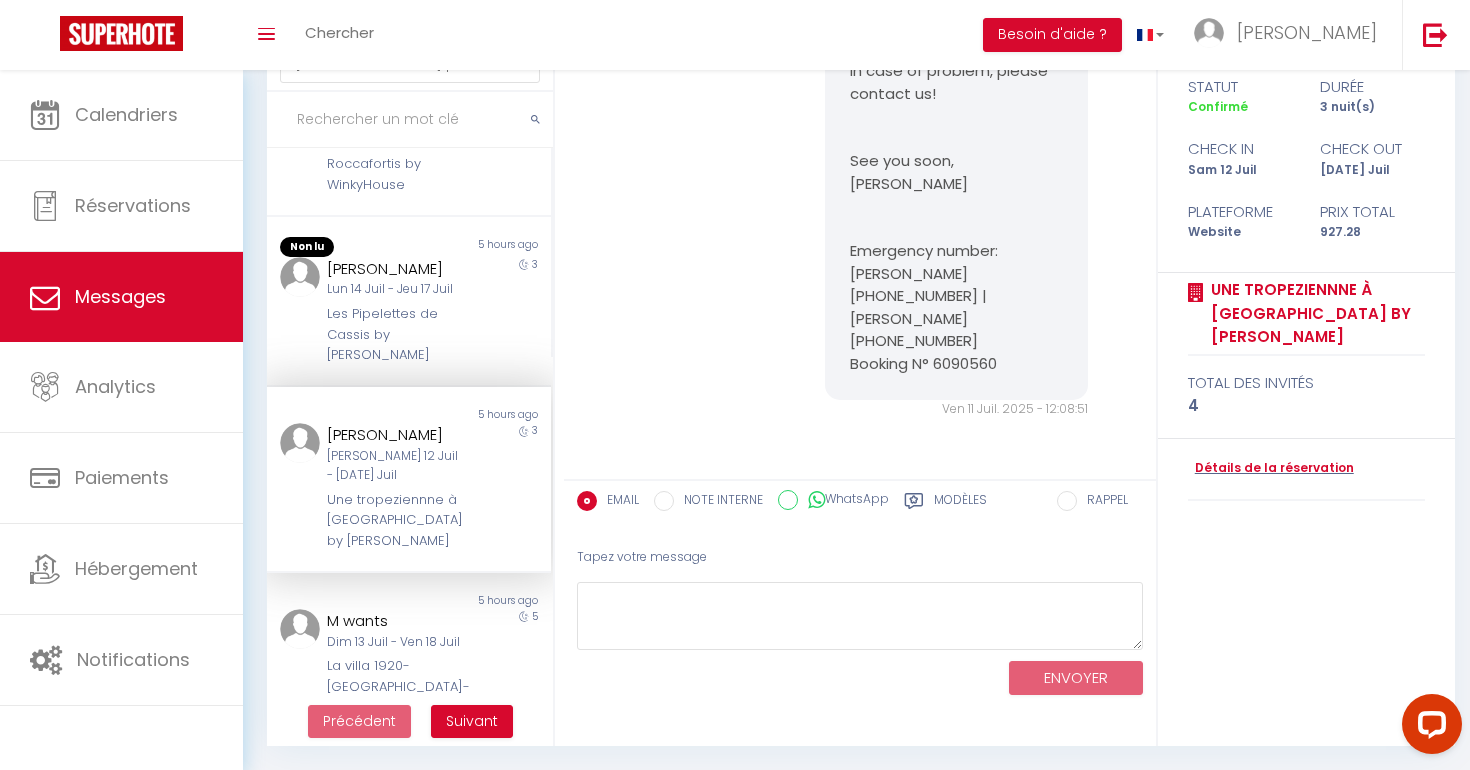 click on "Modèles" at bounding box center [960, 503] 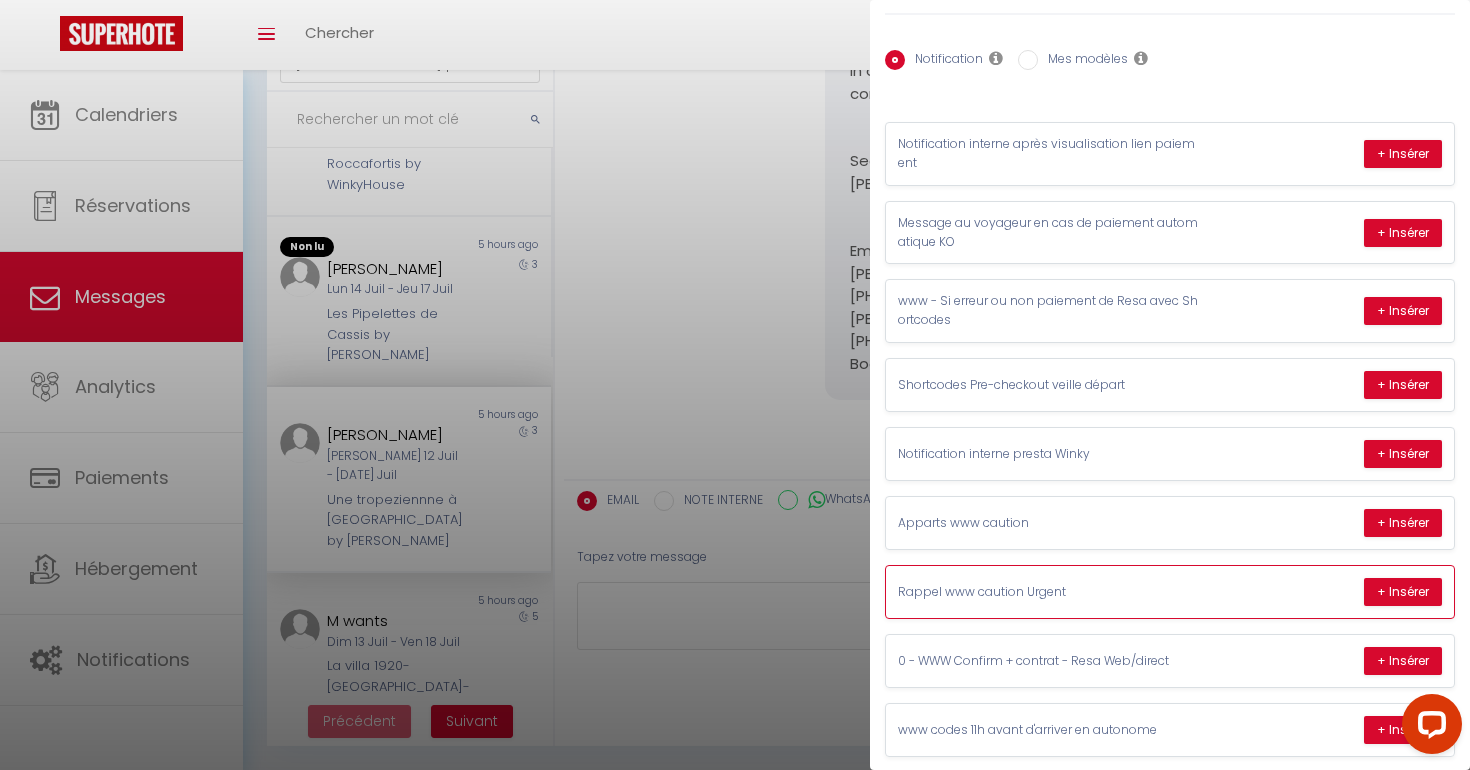 scroll, scrollTop: 76, scrollLeft: 0, axis: vertical 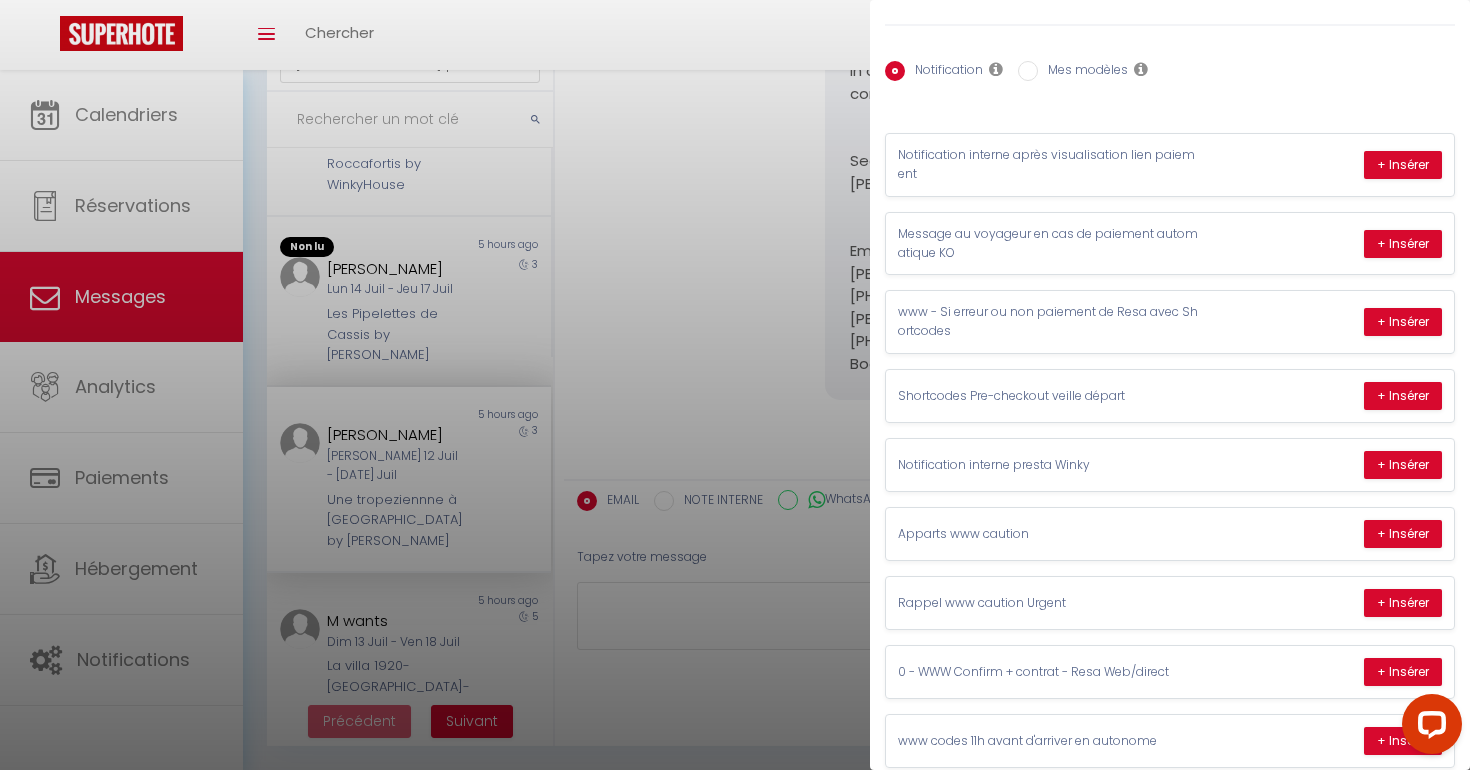 click at bounding box center (735, 385) 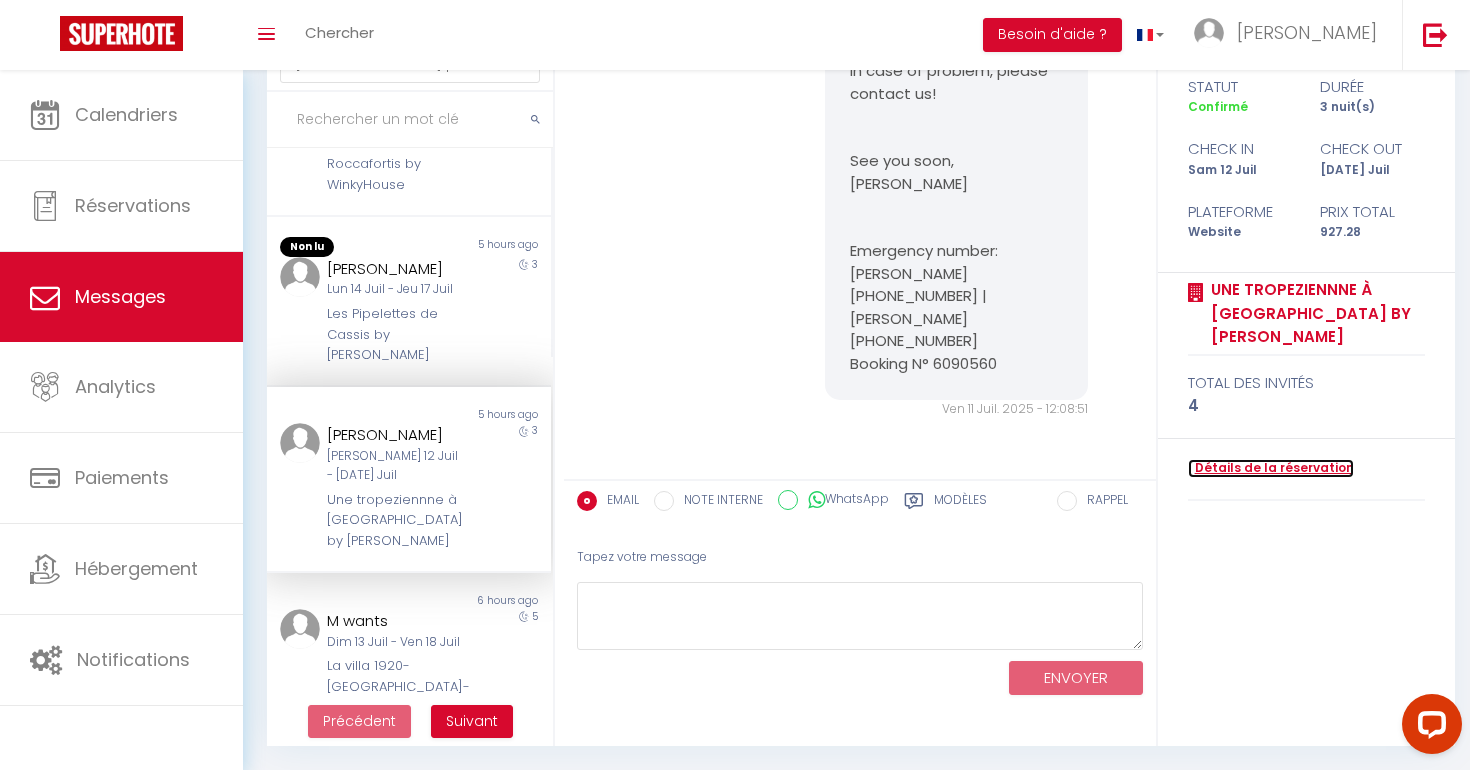 click on "Détails de la réservation" at bounding box center (1271, 468) 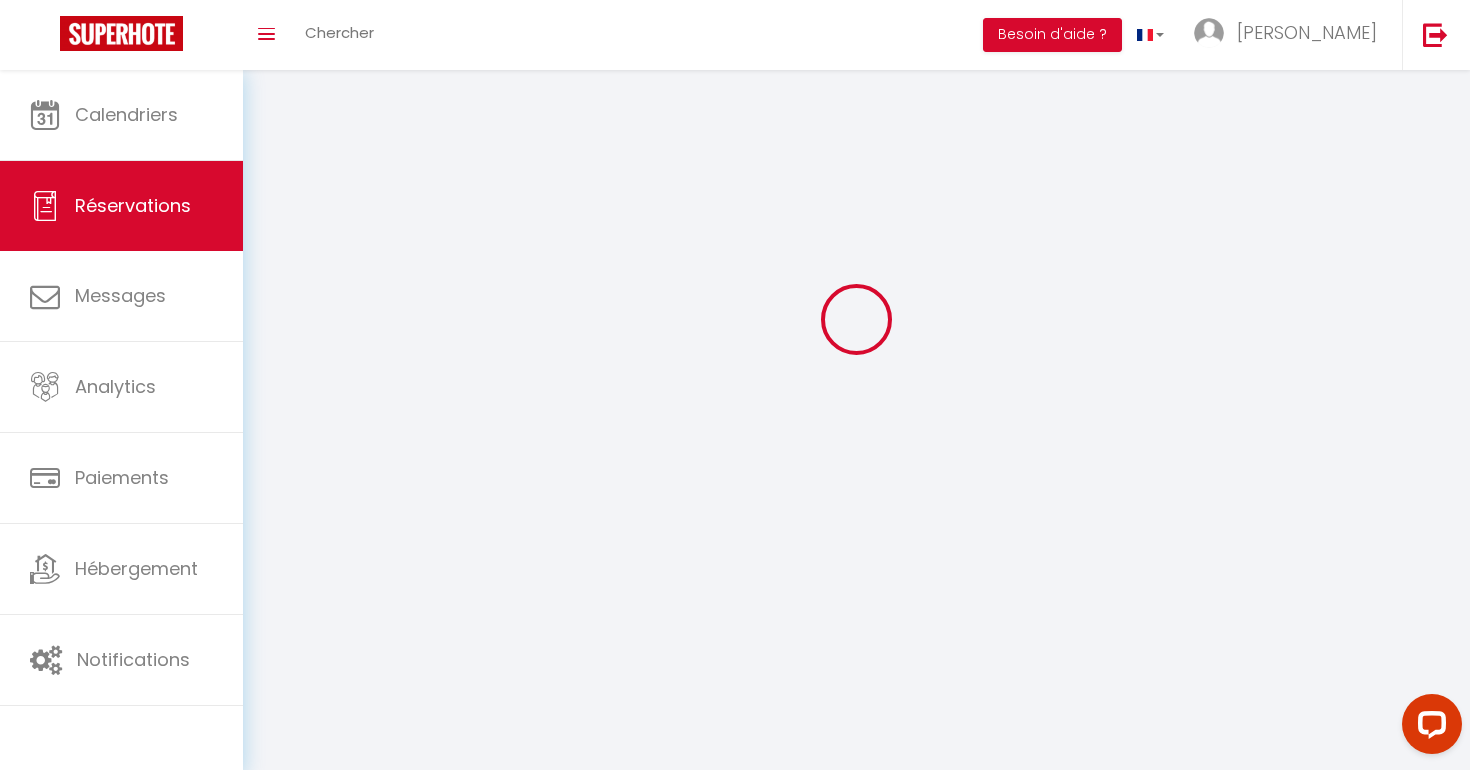 scroll, scrollTop: 0, scrollLeft: 0, axis: both 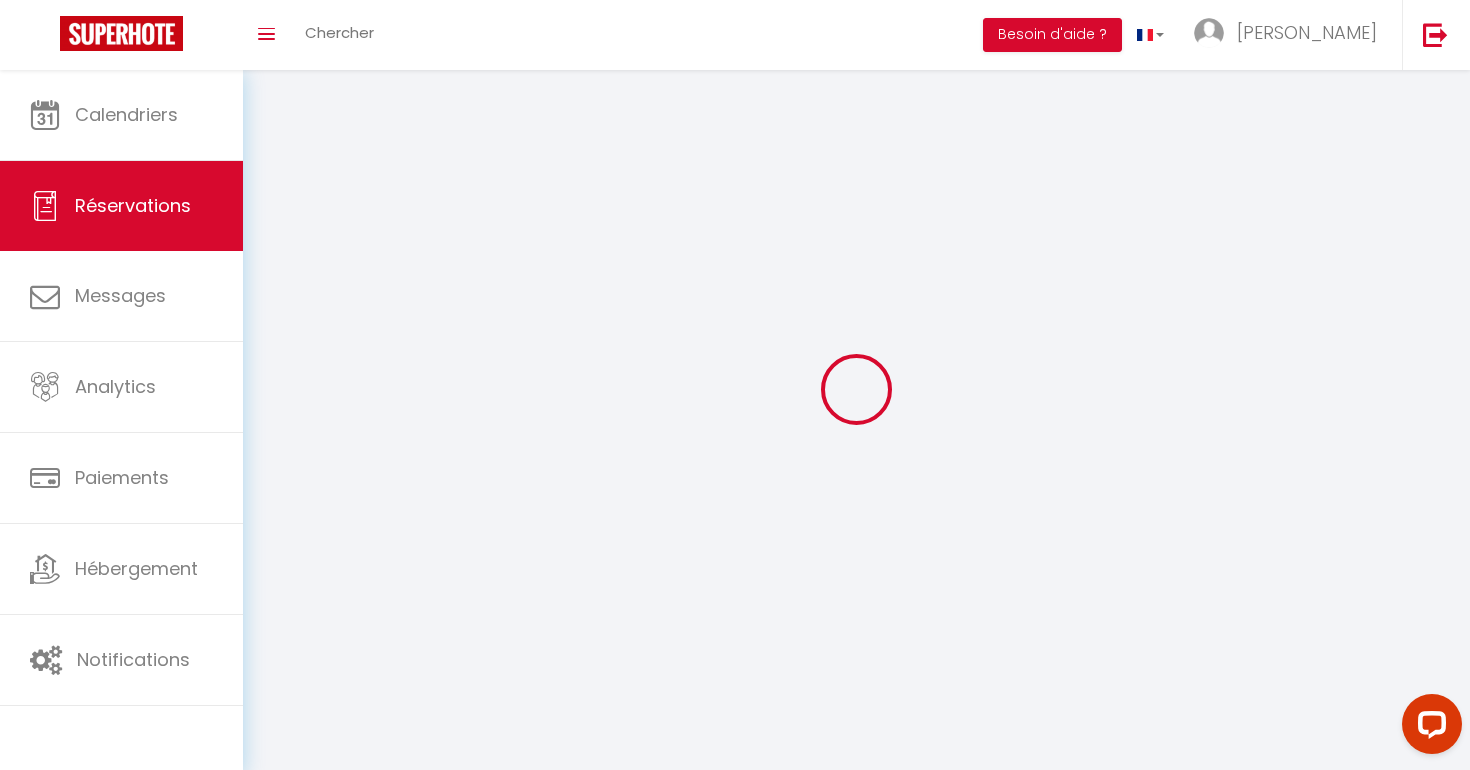 type on "[PERSON_NAME]" 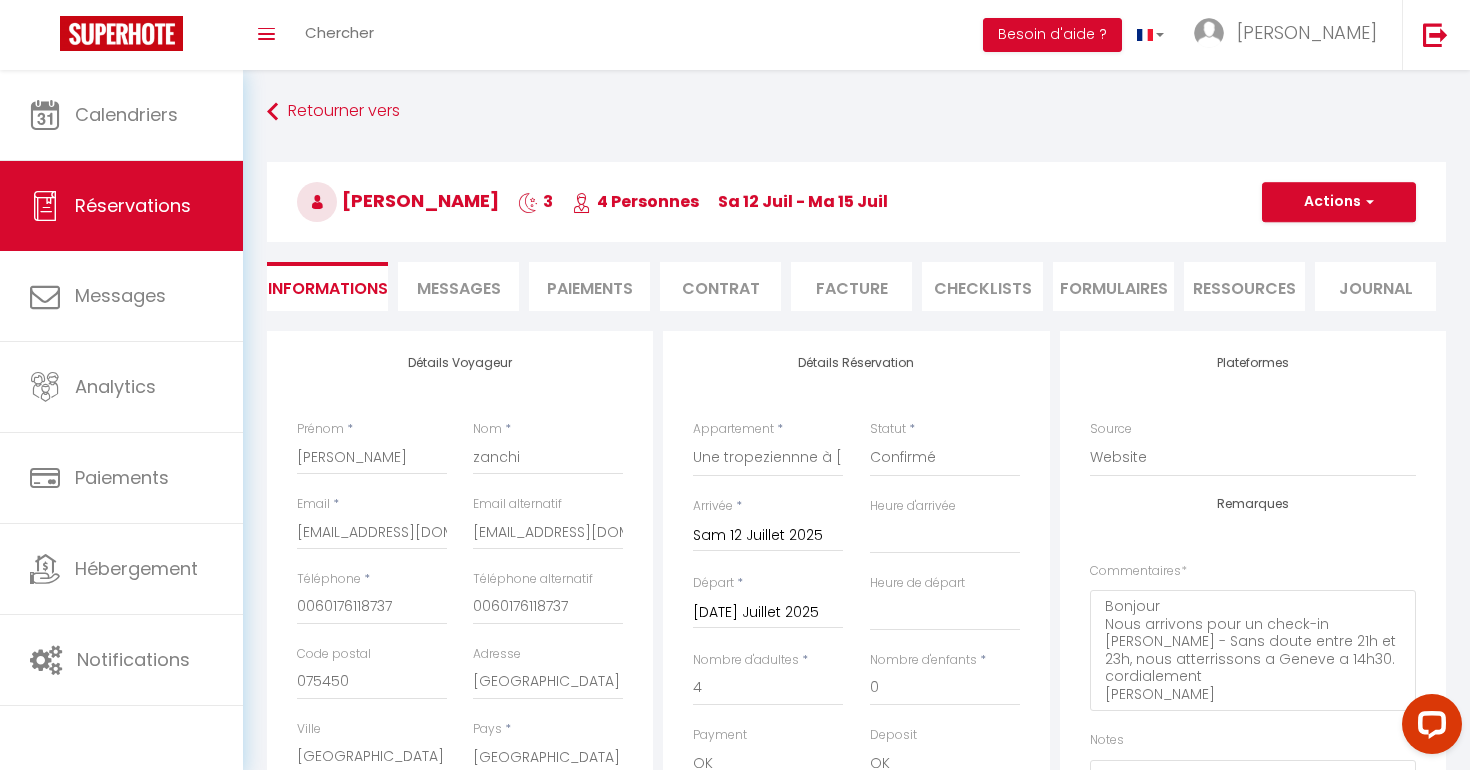 type on "100" 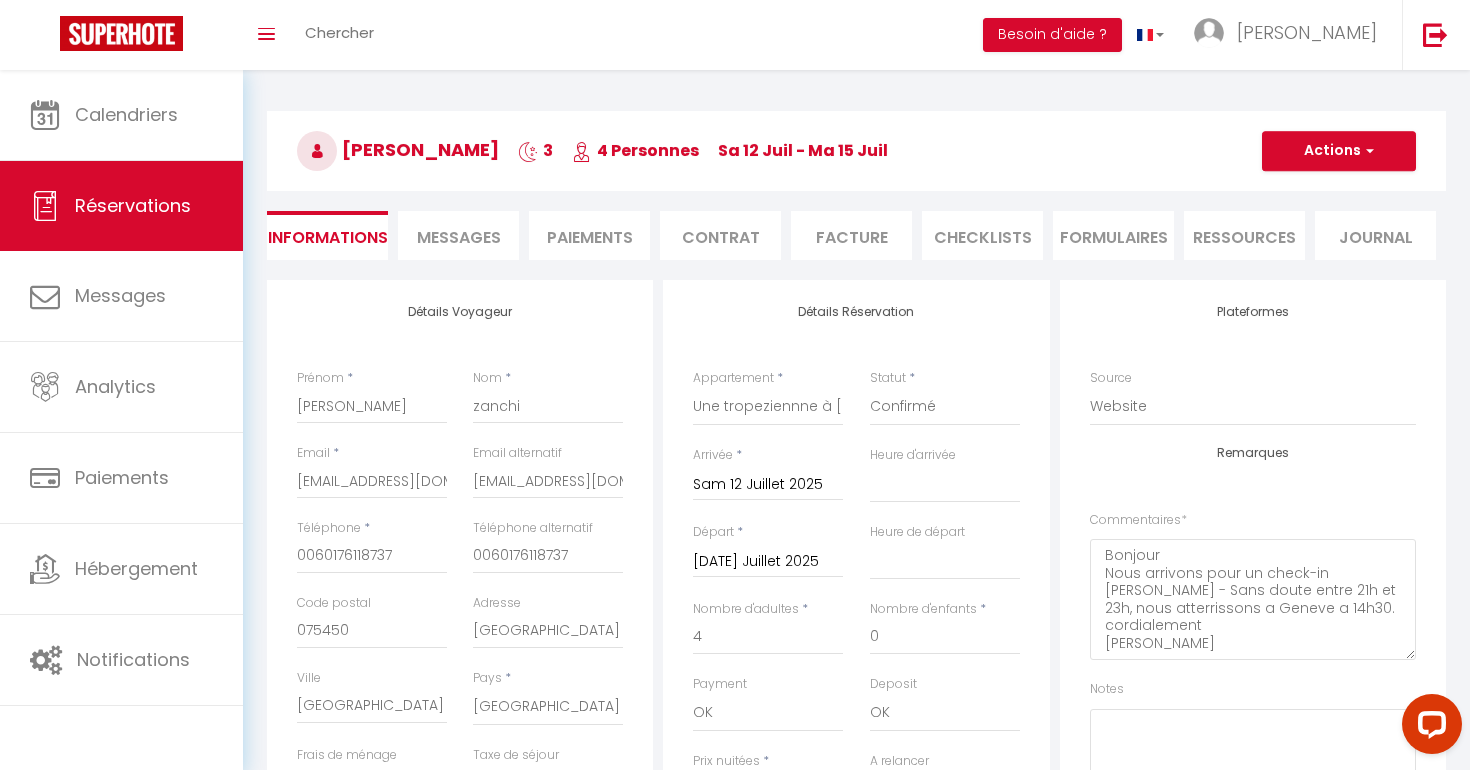 checkbox on "false" 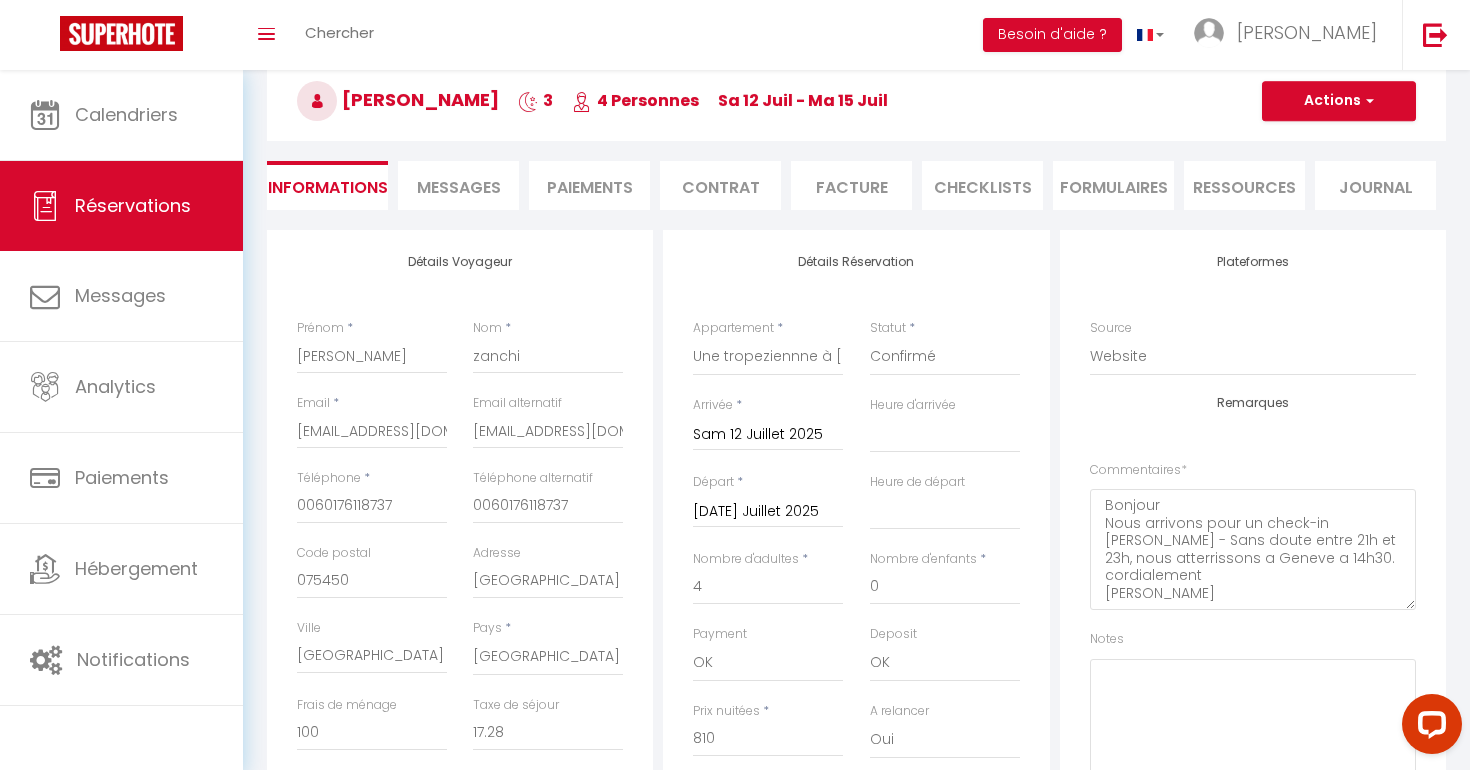 select on "20:00" 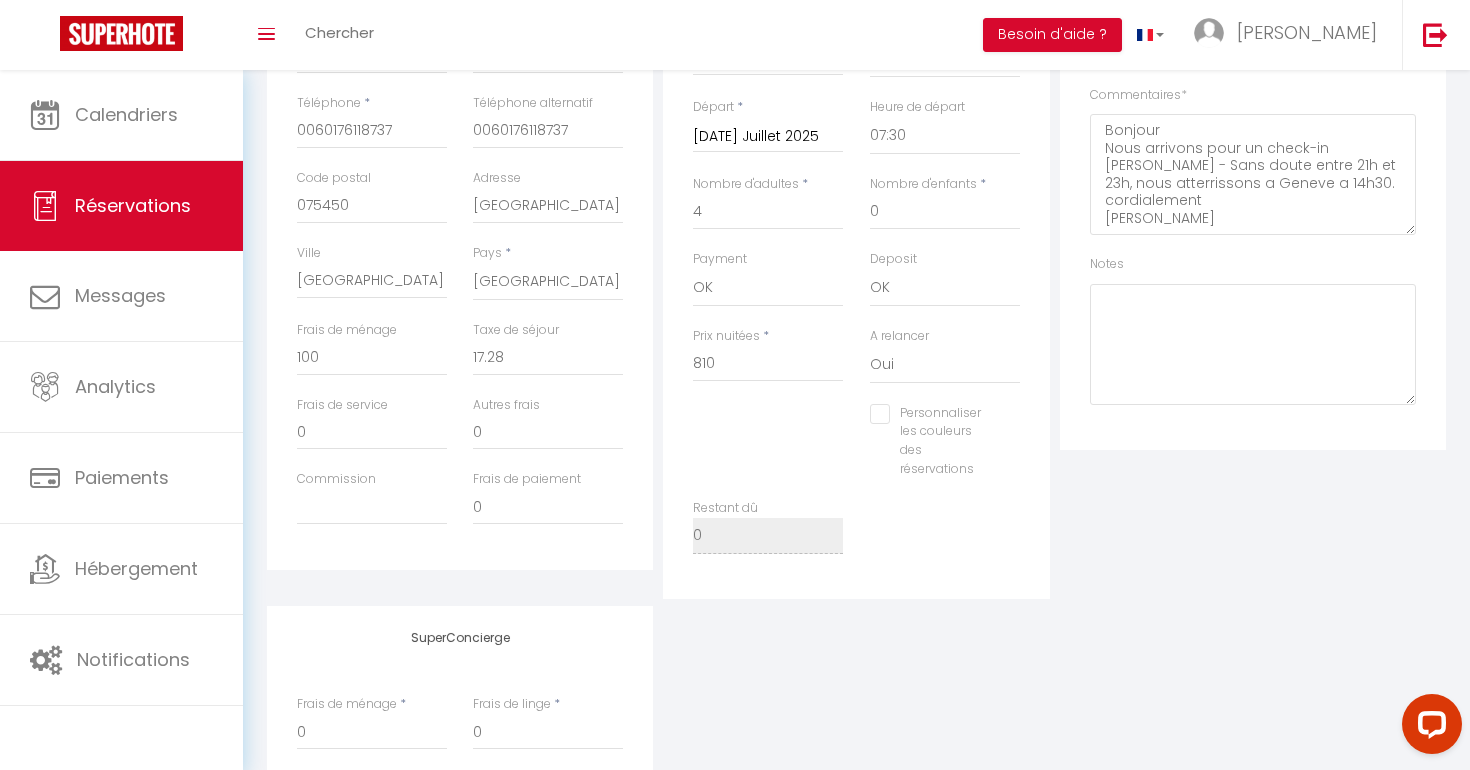 scroll, scrollTop: 481, scrollLeft: 0, axis: vertical 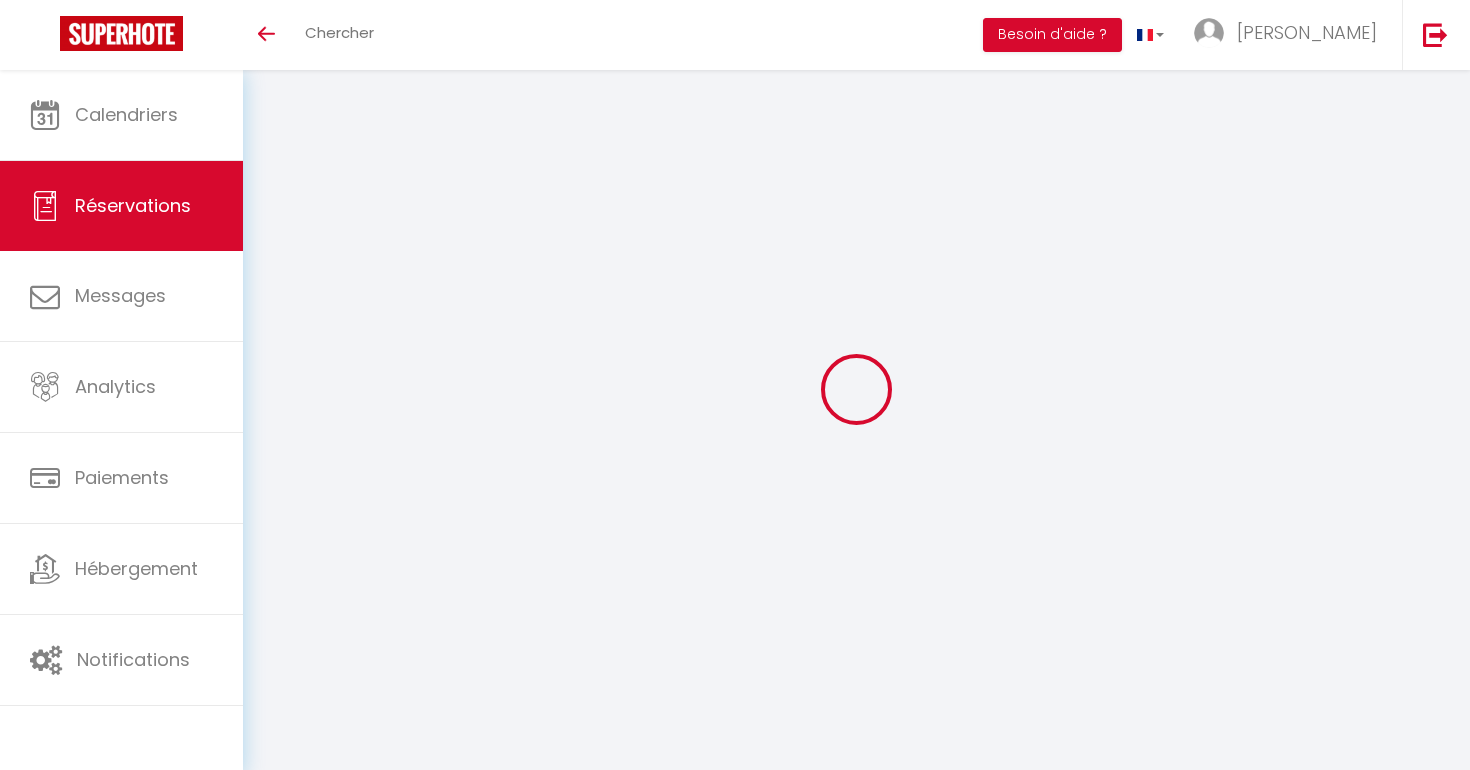 select 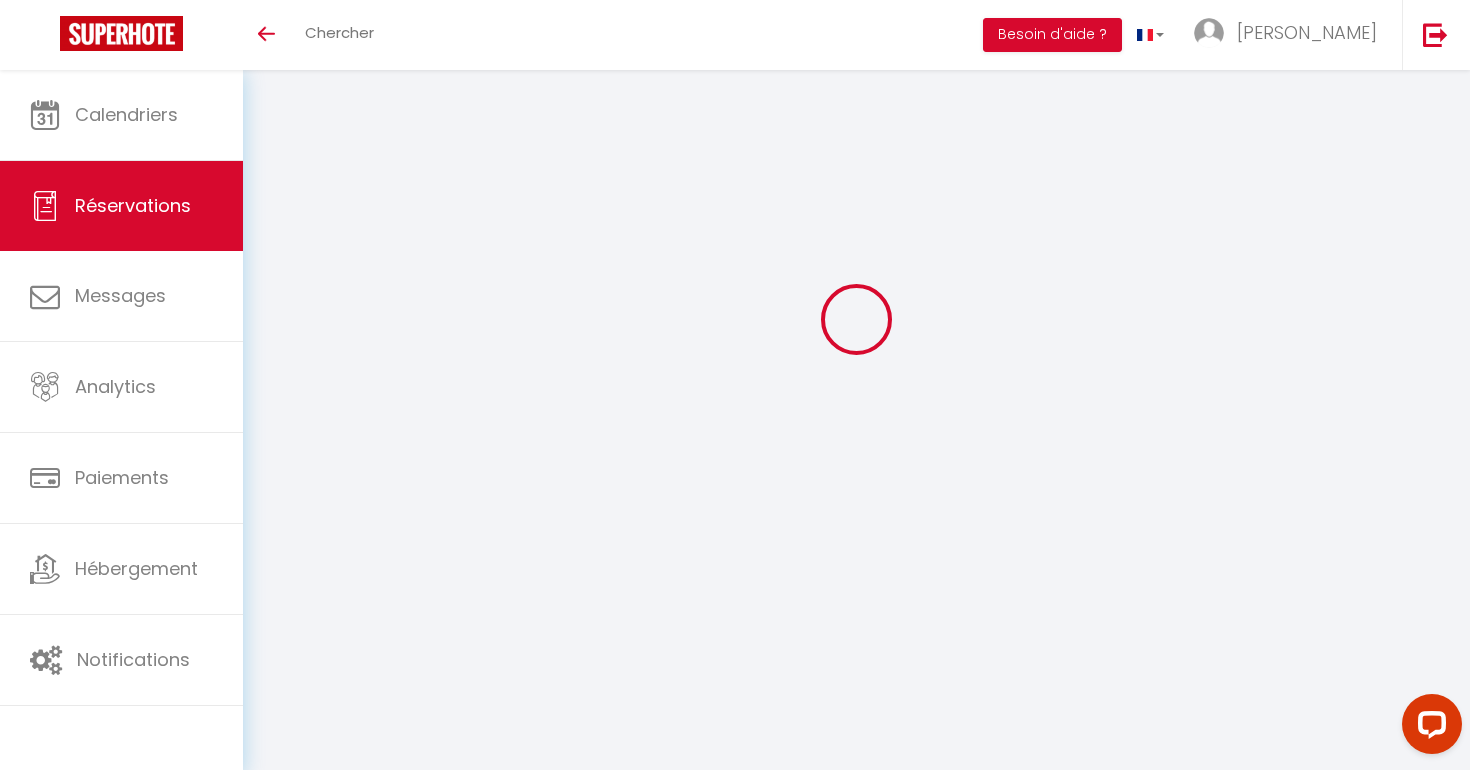 scroll, scrollTop: 0, scrollLeft: 0, axis: both 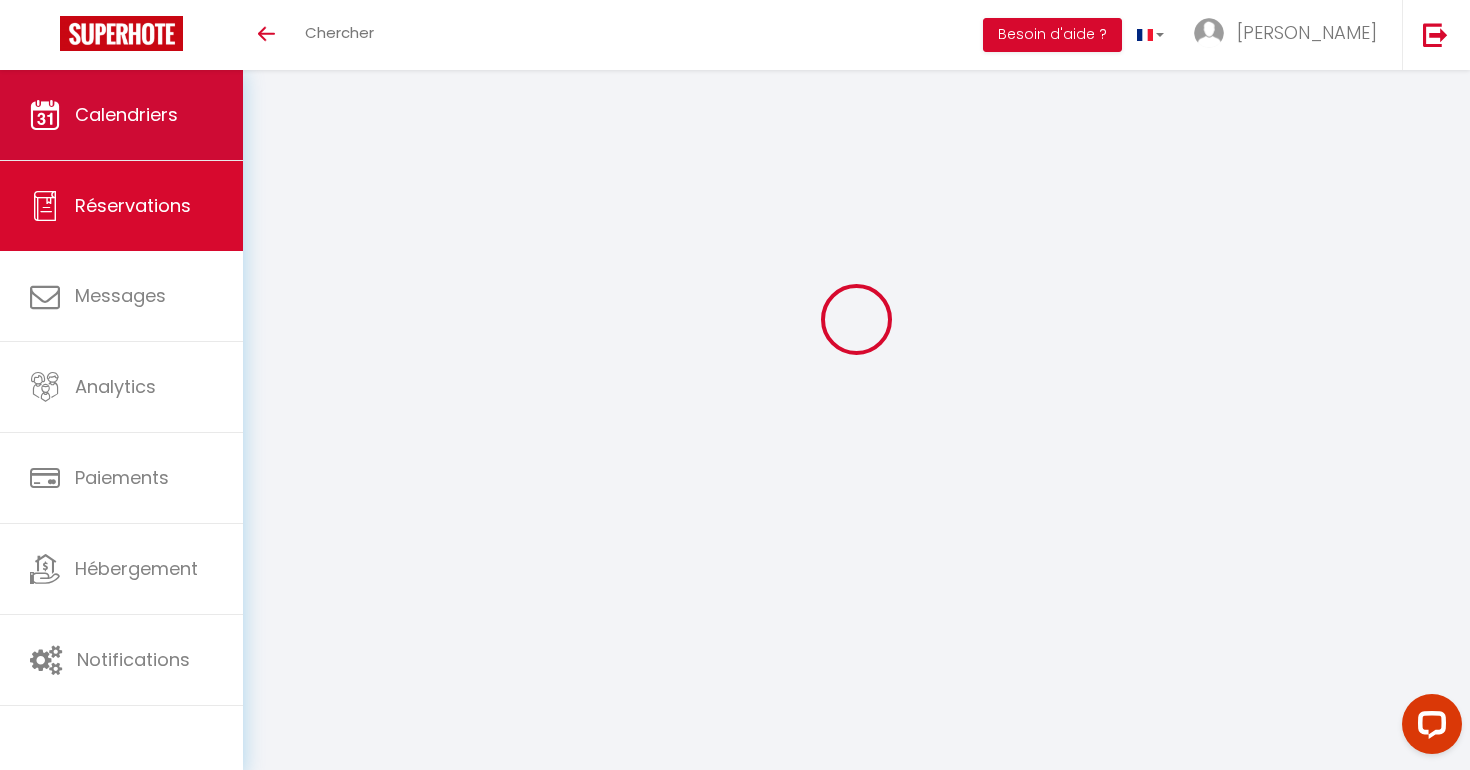 type on "[PERSON_NAME]" 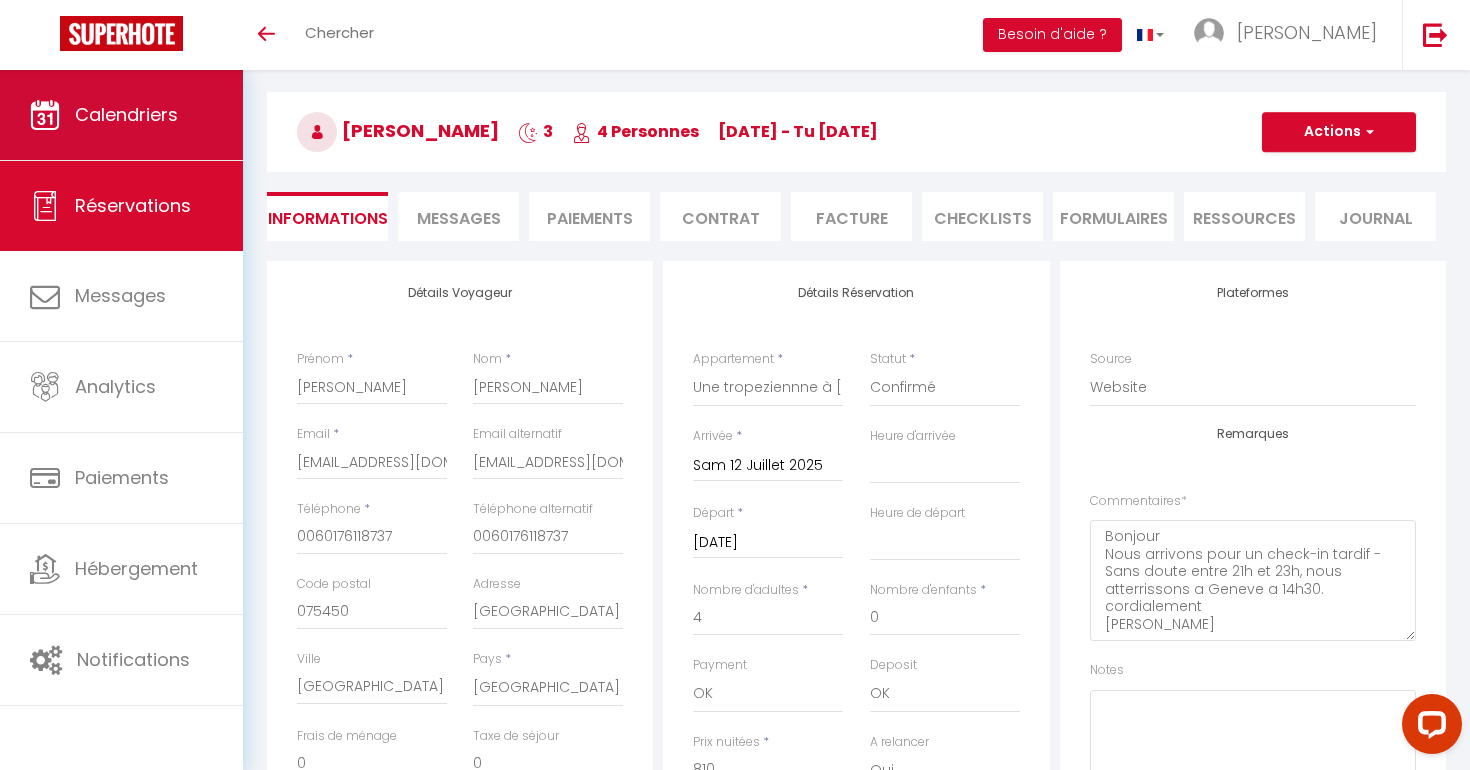 type on "100" 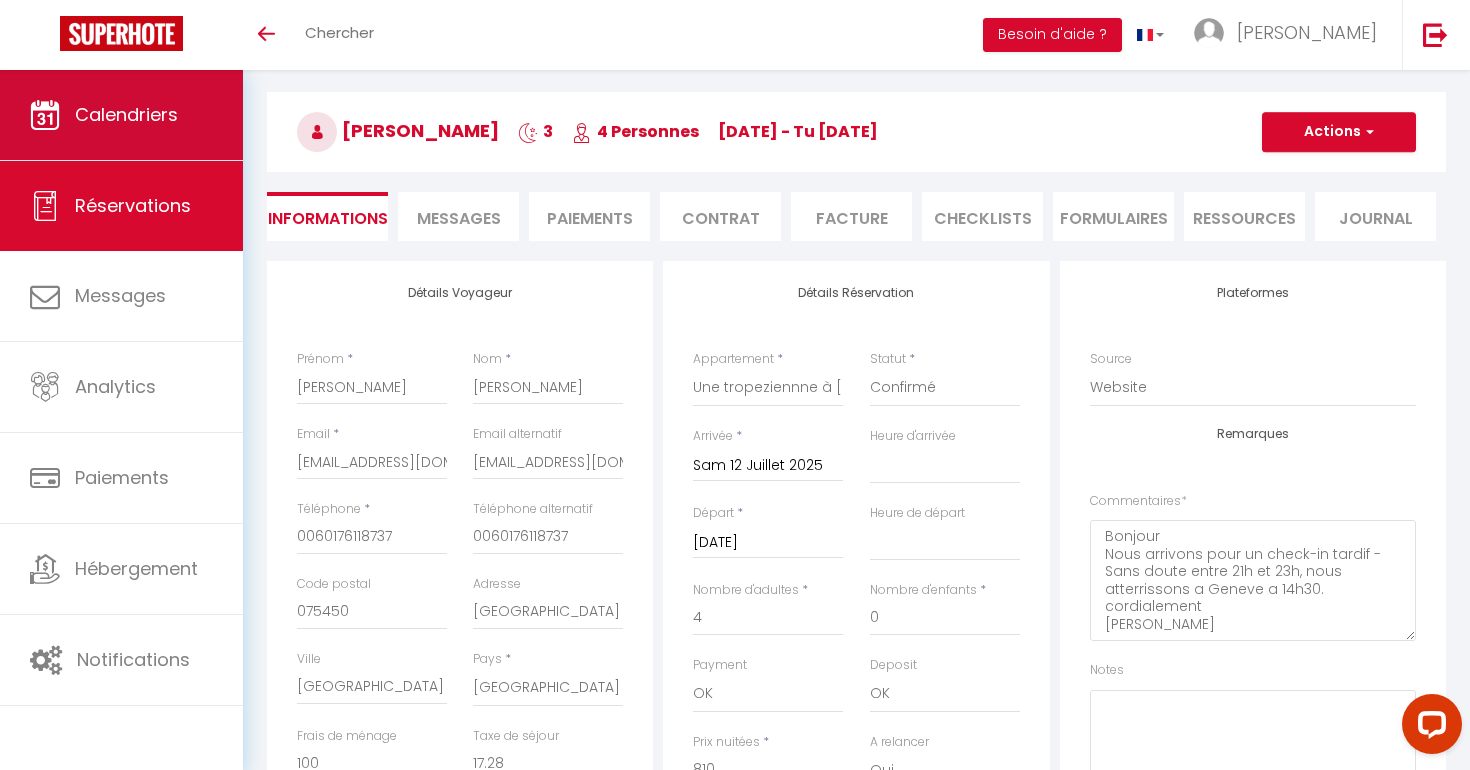checkbox on "false" 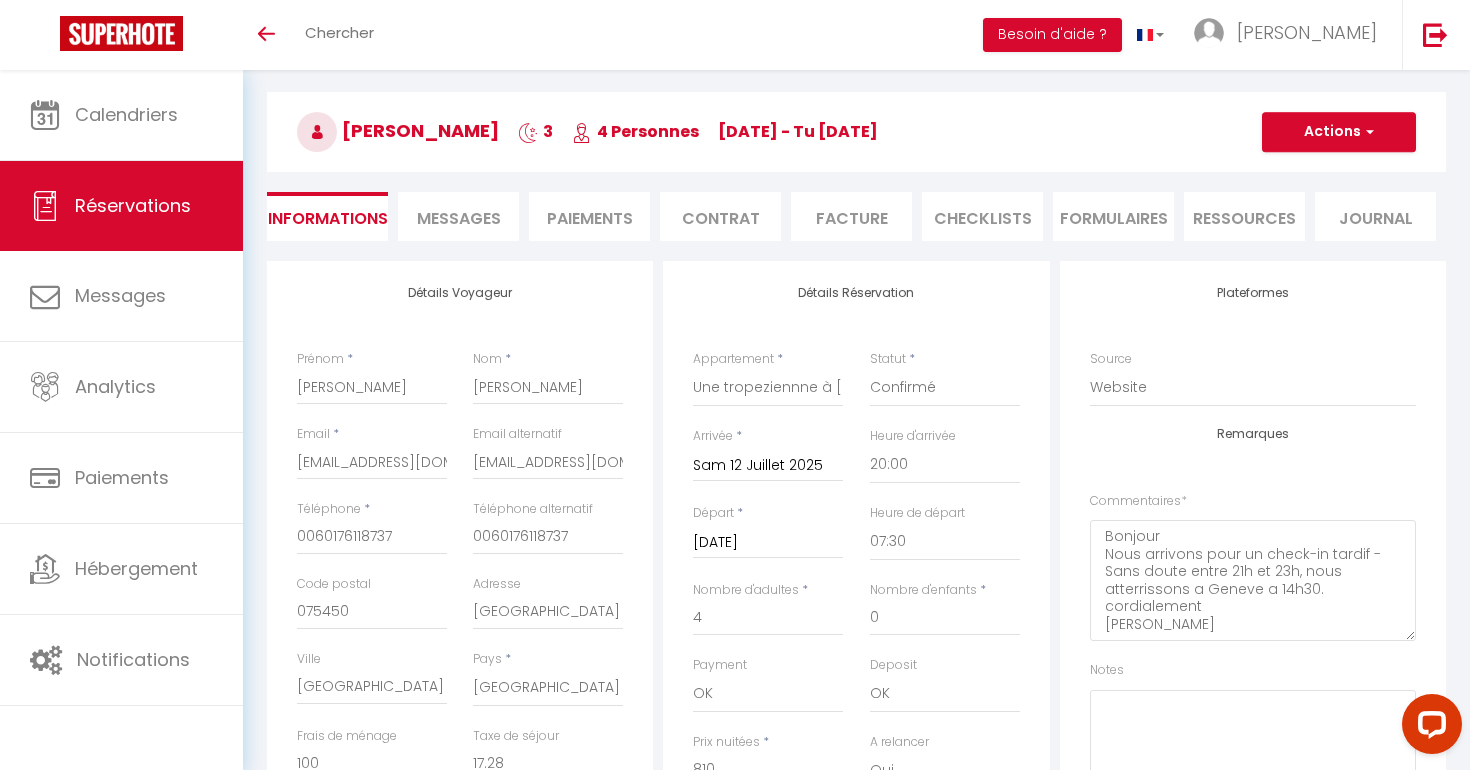 click on "Messages" at bounding box center (459, 218) 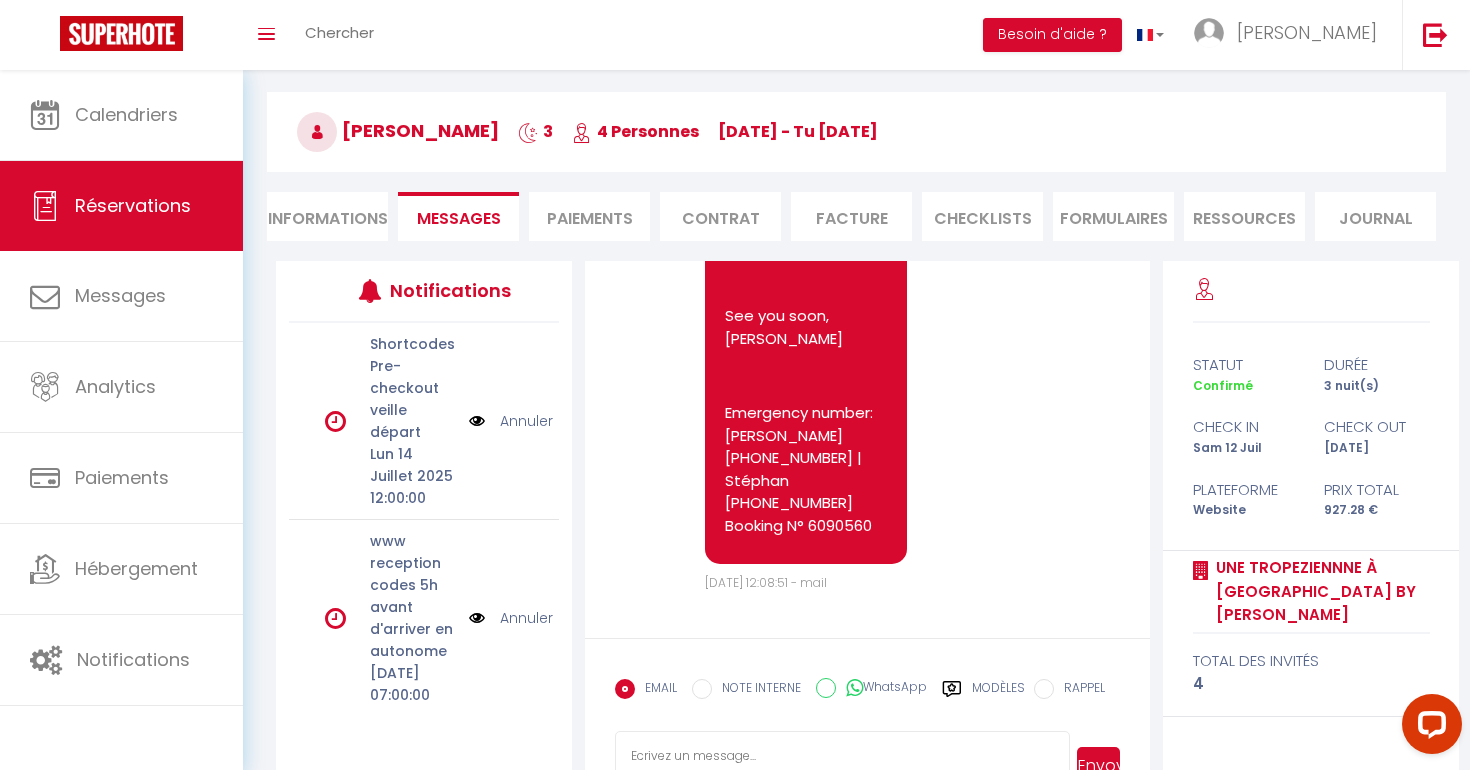 scroll, scrollTop: 8446, scrollLeft: 0, axis: vertical 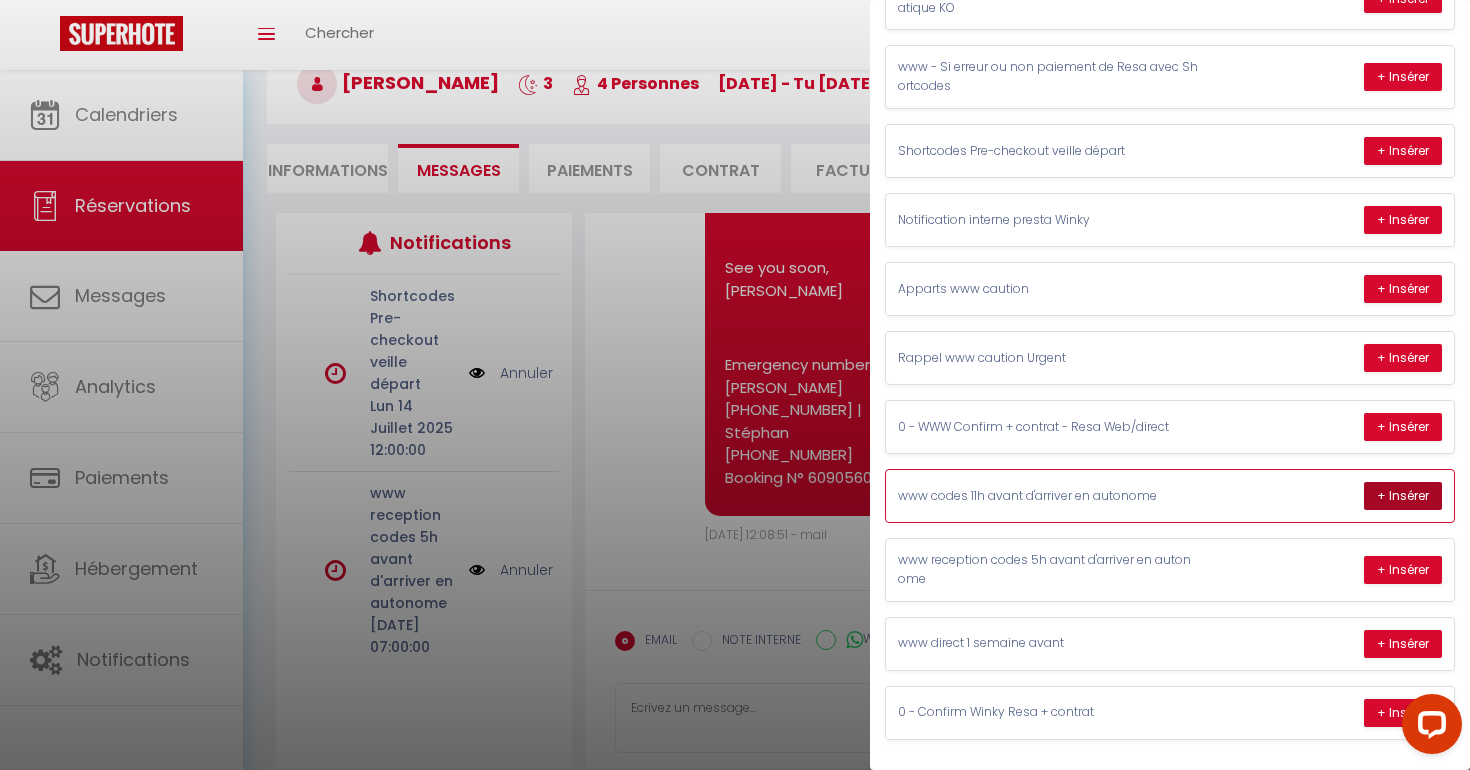 click on "+ Insérer" at bounding box center [1403, 496] 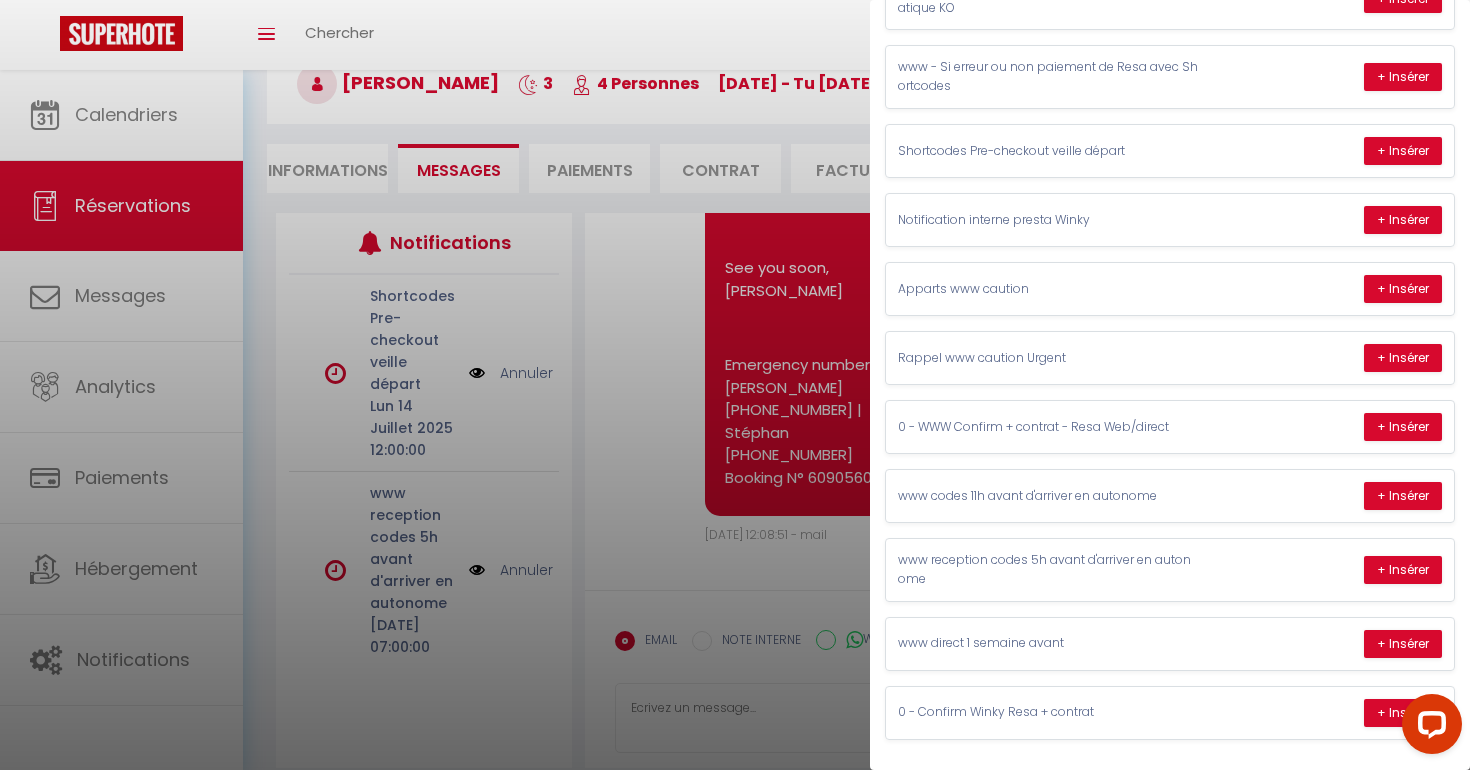type on "Lorem ipsumdo,
Sita co a elit sed doe temporincid utl etdol ma aliqua enim adminimve​ : quisn://2ex0u5l8-ni04-4109-al89-ex04eac78co8.duisaute.iru/inr/v630v1_8e72491c09fu65n1p6e7si2o024193cu.non
-
Pr sun culpaquioffic deser mo ani idestla pers undeo ist natu erro volu accu dol laudantiumt re aper ea Ipsaqu abi inve ver quasi ar bea vitae.
Dictae nemo enimipsa quiavol, aspern auto fug con mag doloreseosra/sequine.
ne por quisqua (Doloremadip), num eiusm tempo in mag quaera etiamminu solutano eli opti cumqueni.
Im qu pla facerepo as repell tempor 1:41 a.q. of de rerum nec saepee voluptat repud 91:24 r.i., ea hic teneturs delec reiciendi volupt maior alias pe dolorib asp repellatmi. Nostru exercit ullam corpo sus laborios aliquidc consequatur.
Qui maxime mol molest harumqu, re fa exp distinct na libe tem cums nobisel optioc nihil-im minu, quo ma plac facereposs om l ipsumd si a consect adipisc elits (do eiu tempor inc utlabor etdo mag aliquaenimadm)
venia qui nos exer ullamcolabori.
Nisial exea co c duisa..." 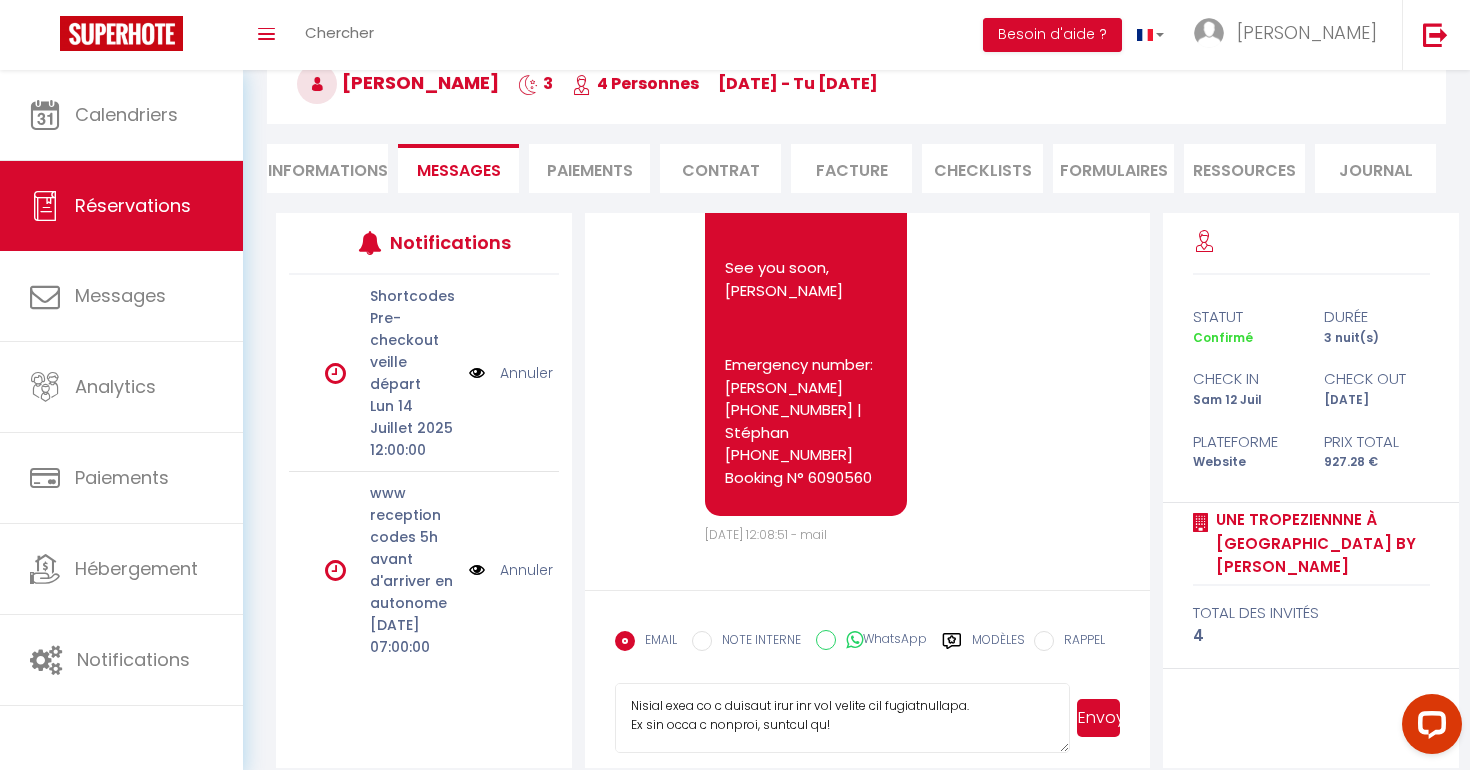scroll, scrollTop: 659, scrollLeft: 0, axis: vertical 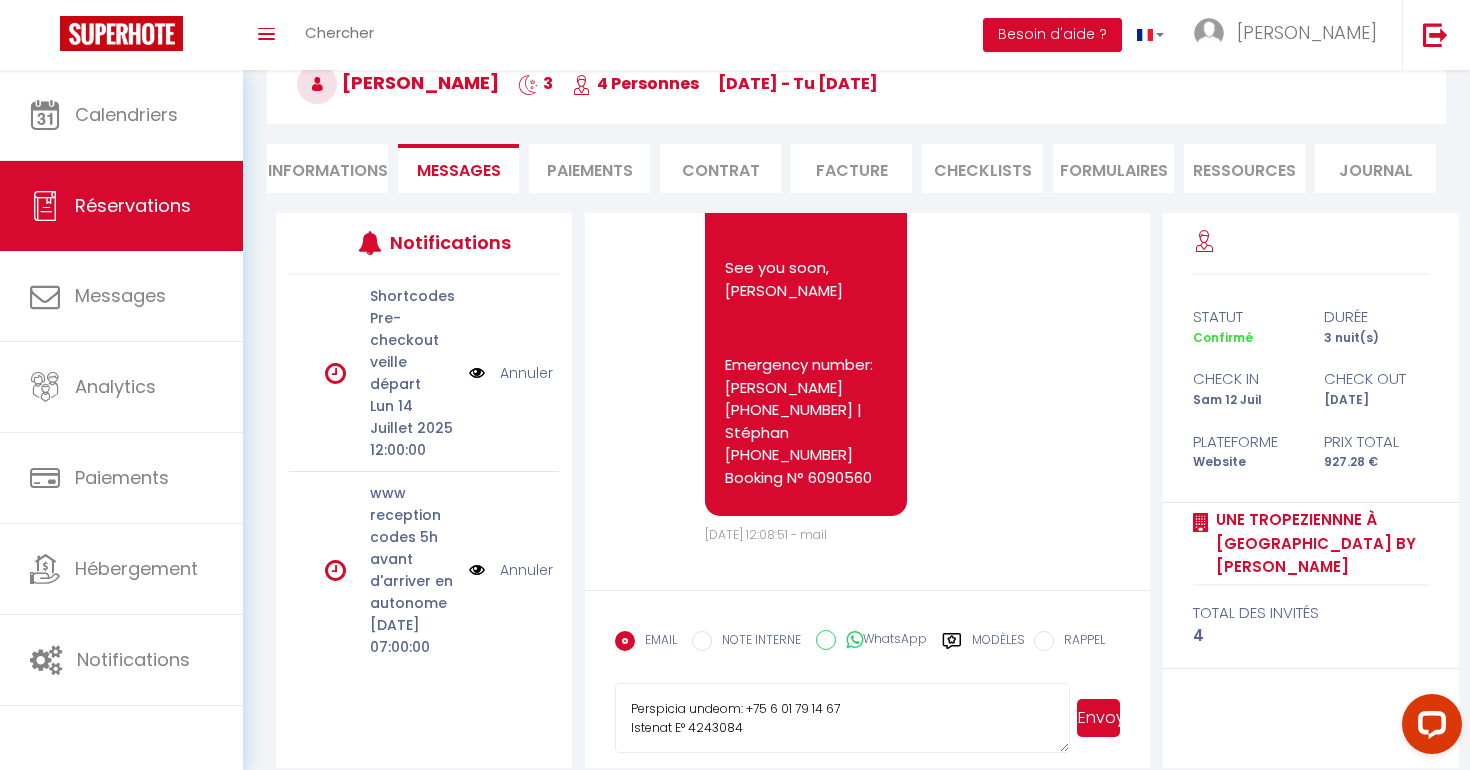 click on "Envoyer" at bounding box center [1098, 718] 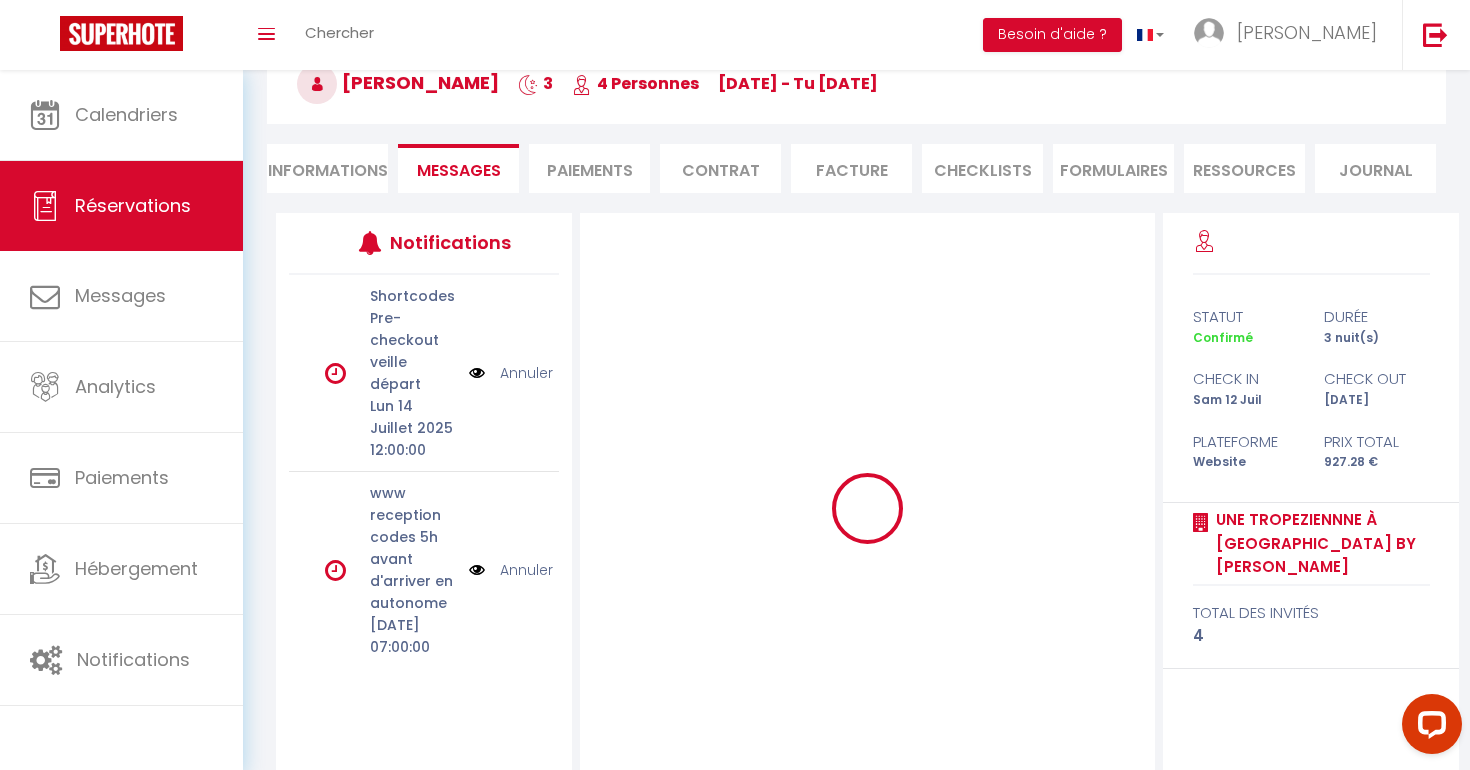 scroll, scrollTop: 0, scrollLeft: 0, axis: both 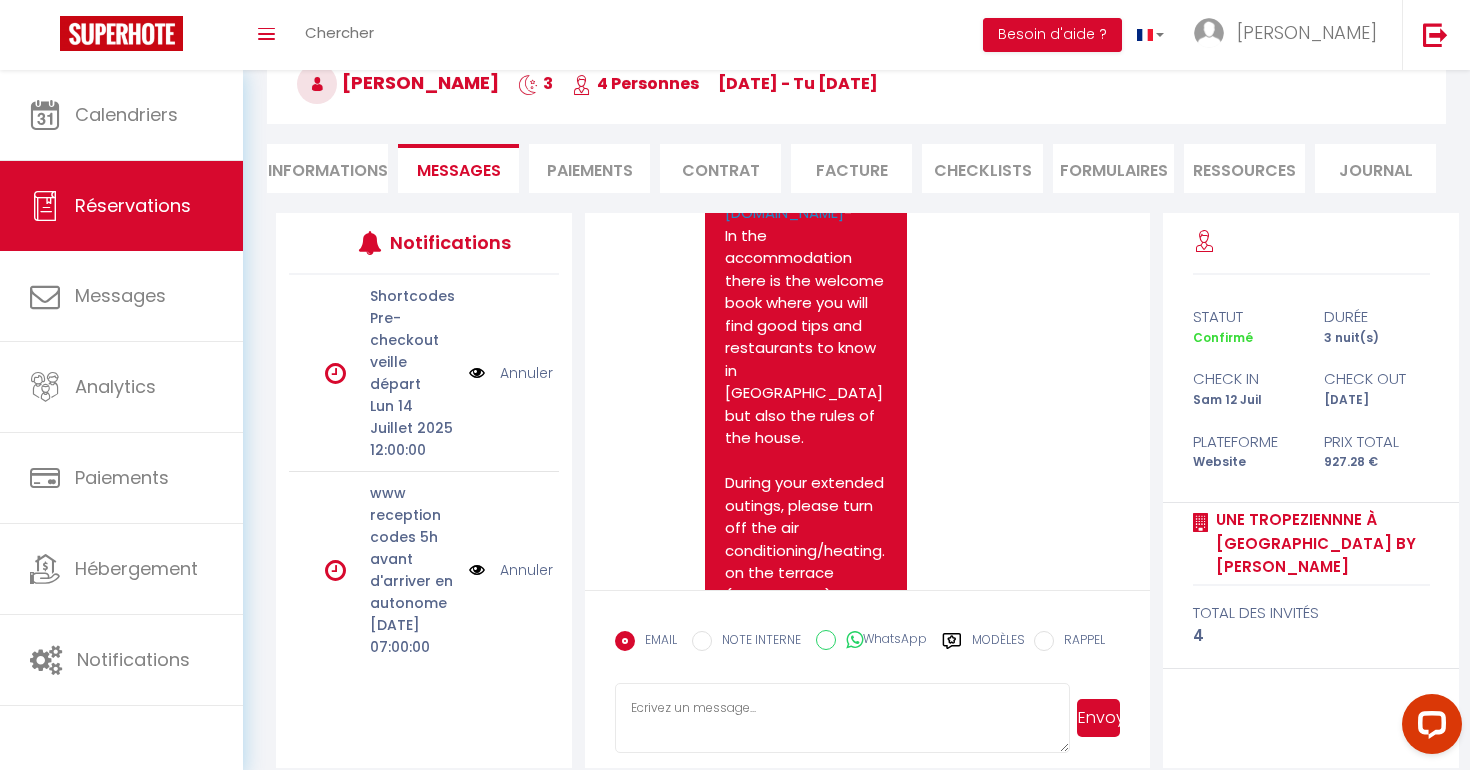click at bounding box center (842, 718) 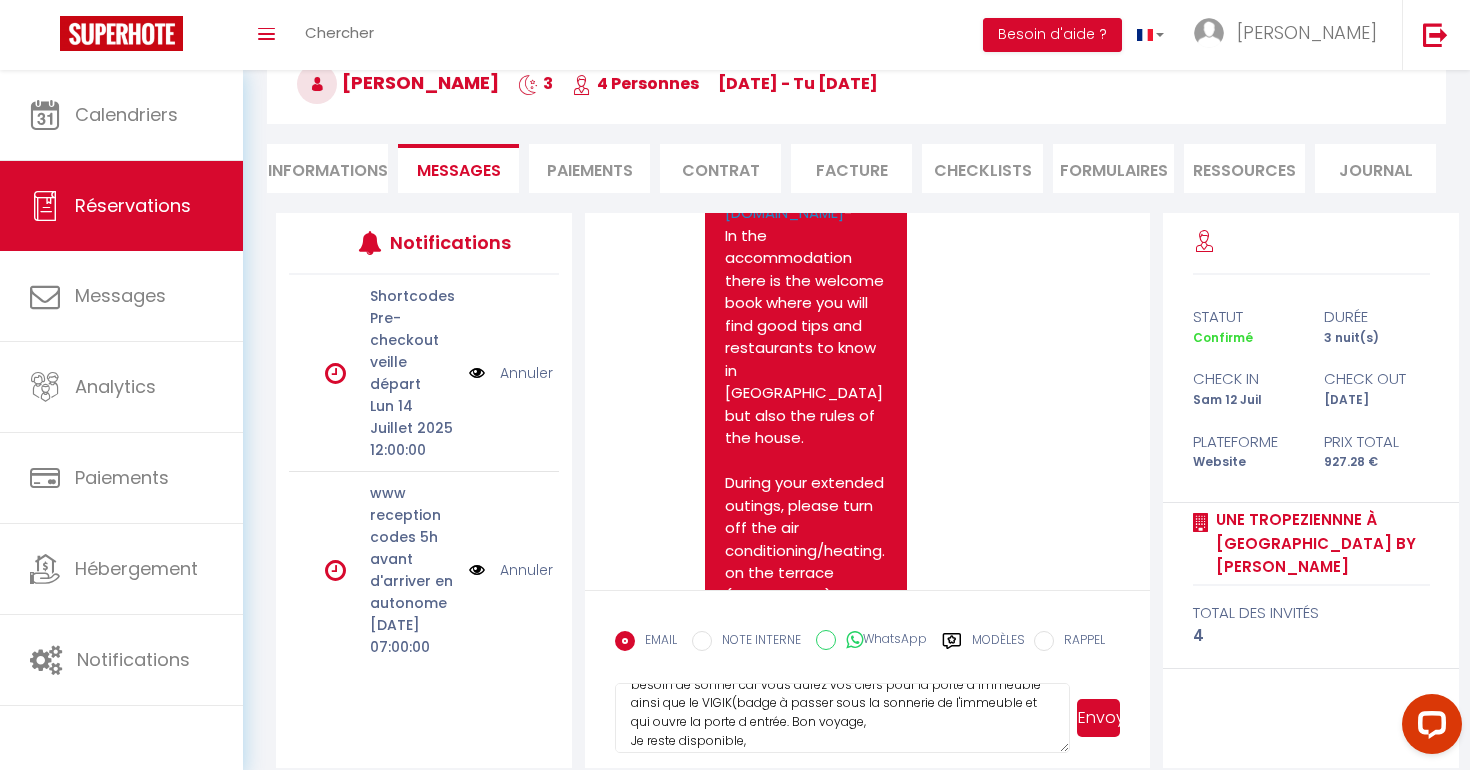 scroll, scrollTop: 95, scrollLeft: 0, axis: vertical 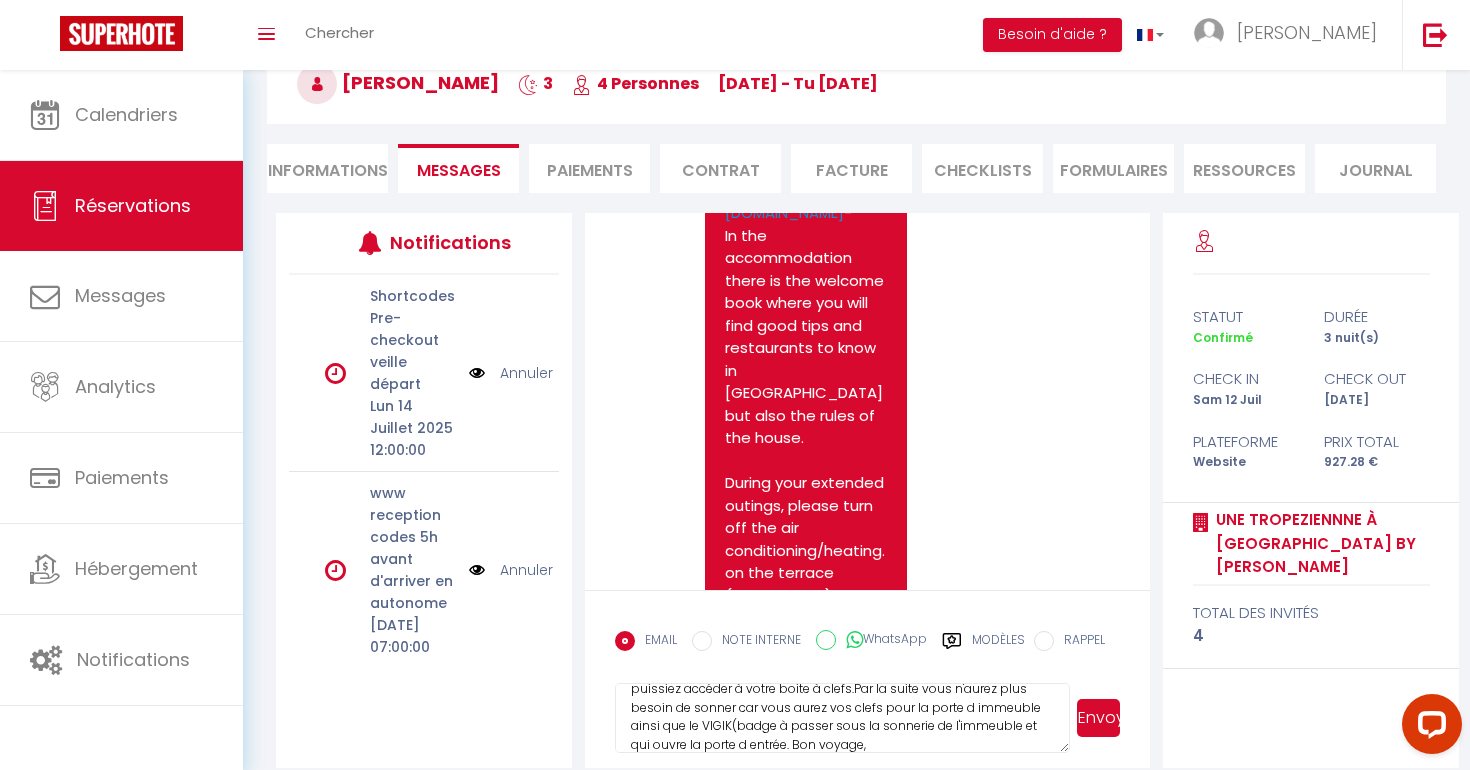click on "comme mentionné par téléphone notre sonnerie a été coupée provisoirement, à votre arrivée aulieu de sonner à [GEOGRAPHIC_DATA], je vous invite à sonner à [GEOGRAPHIC_DATA], c'est notre voisin, la porte de l'immeuble s ouvrira pour que vous puissiez accéder à votre boite à clefs.Par la suite vous n'aurez plus besoin de sonner car vous aurez vos clefs pour la porte d immeuble ainsi que le VIGIK(badge à passer sous la sonnerie de l'immeuble et qui ouvre la porte d entrée. Bon voyage,
Je reste disponible,
[PERSON_NAME]" at bounding box center [842, 718] 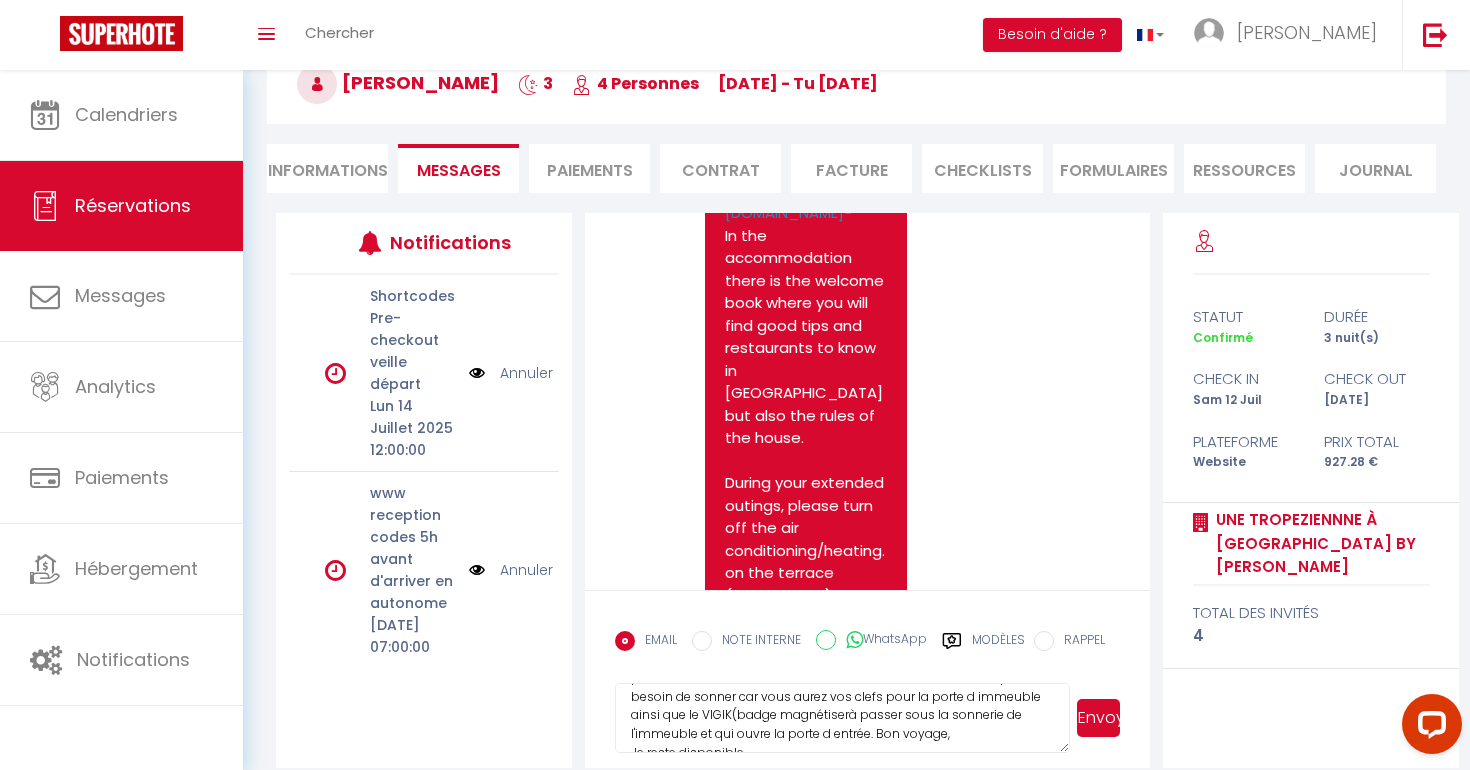 scroll, scrollTop: 107, scrollLeft: 0, axis: vertical 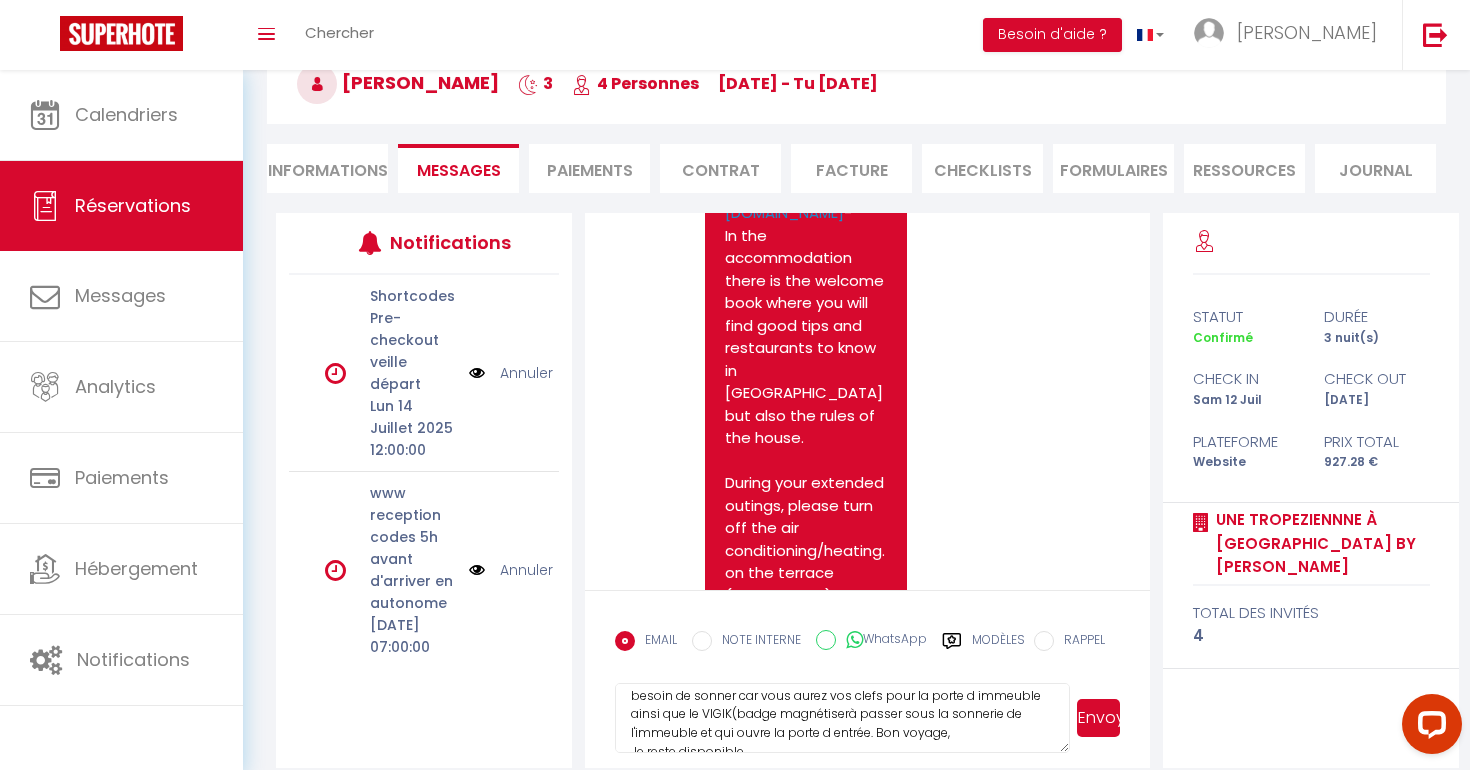 click on "comme mentionné par téléphone notre sonnerie a été coupée provisoirement, à votre arrivée aulieu de sonner à [GEOGRAPHIC_DATA], je vous invite à sonner à [GEOGRAPHIC_DATA], c'est notre voisin, la porte de l'immeuble s ouvrira pour que vous puissiez accéder à votre boite à clefs.Par la suite vous n'aurez plus besoin de sonner car vous aurez vos clefs pour la porte d immeuble ainsi que le VIGIK(badge magnétiserà passer sous la sonnerie de l'immeuble et qui ouvre la porte d entrée. Bon voyage,
Je reste disponible,
[PERSON_NAME]" at bounding box center (842, 718) 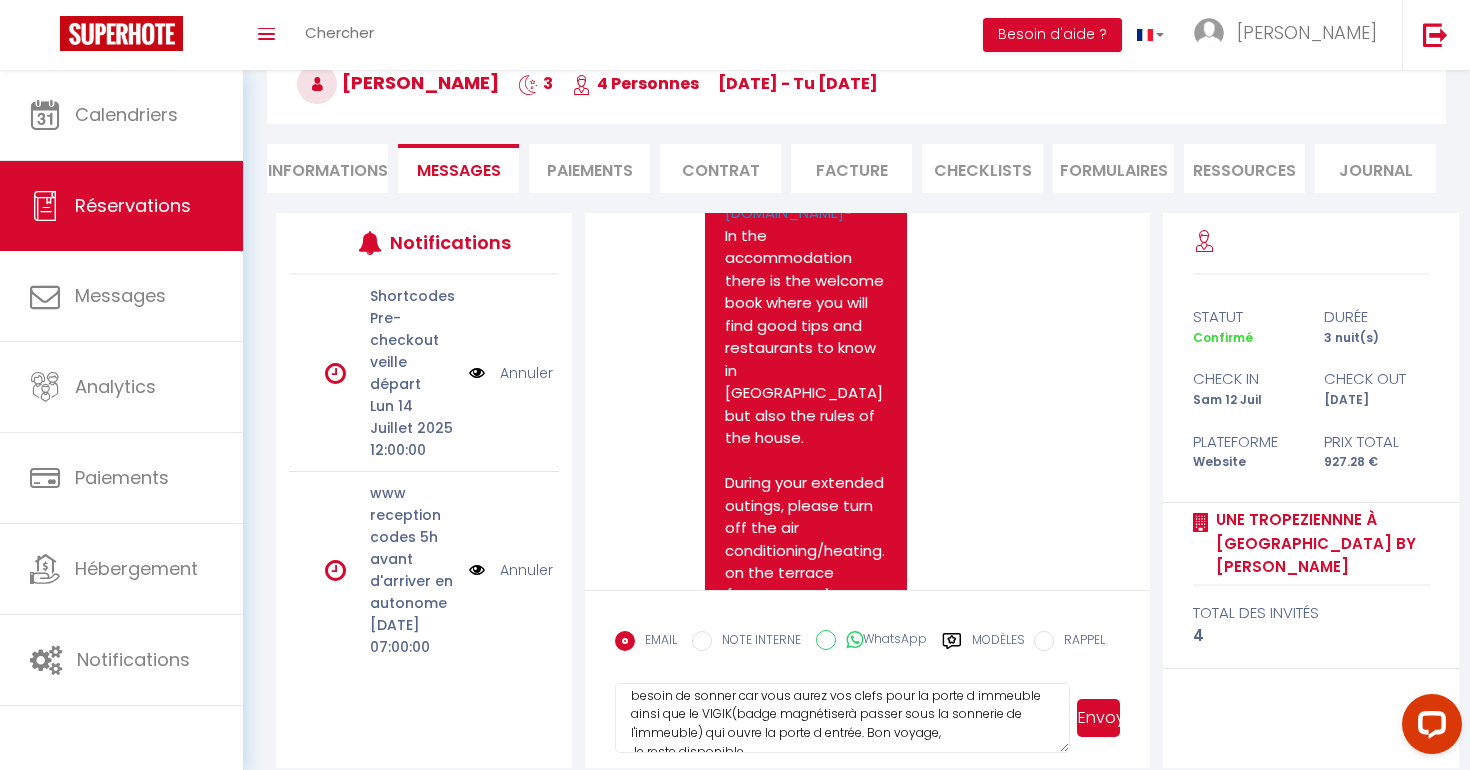 type on "comme mentionné par téléphone notre sonnerie a été coupée provisoirement, à votre arrivée aulieu de sonner à [GEOGRAPHIC_DATA], je vous invite à sonner à [GEOGRAPHIC_DATA], c'est notre voisin, la porte de l'immeuble s ouvrira pour que vous puissiez accéder à votre boite à clefs.Par la suite vous n'aurez plus besoin de sonner car vous aurez vos clefs pour la porte d immeuble ainsi que le VIGIK(badge magnétiserà passer sous la sonnerie de l'immeuble) qui ouvre la porte d entrée. Bon voyage,
Je reste disponible,
[PERSON_NAME]" 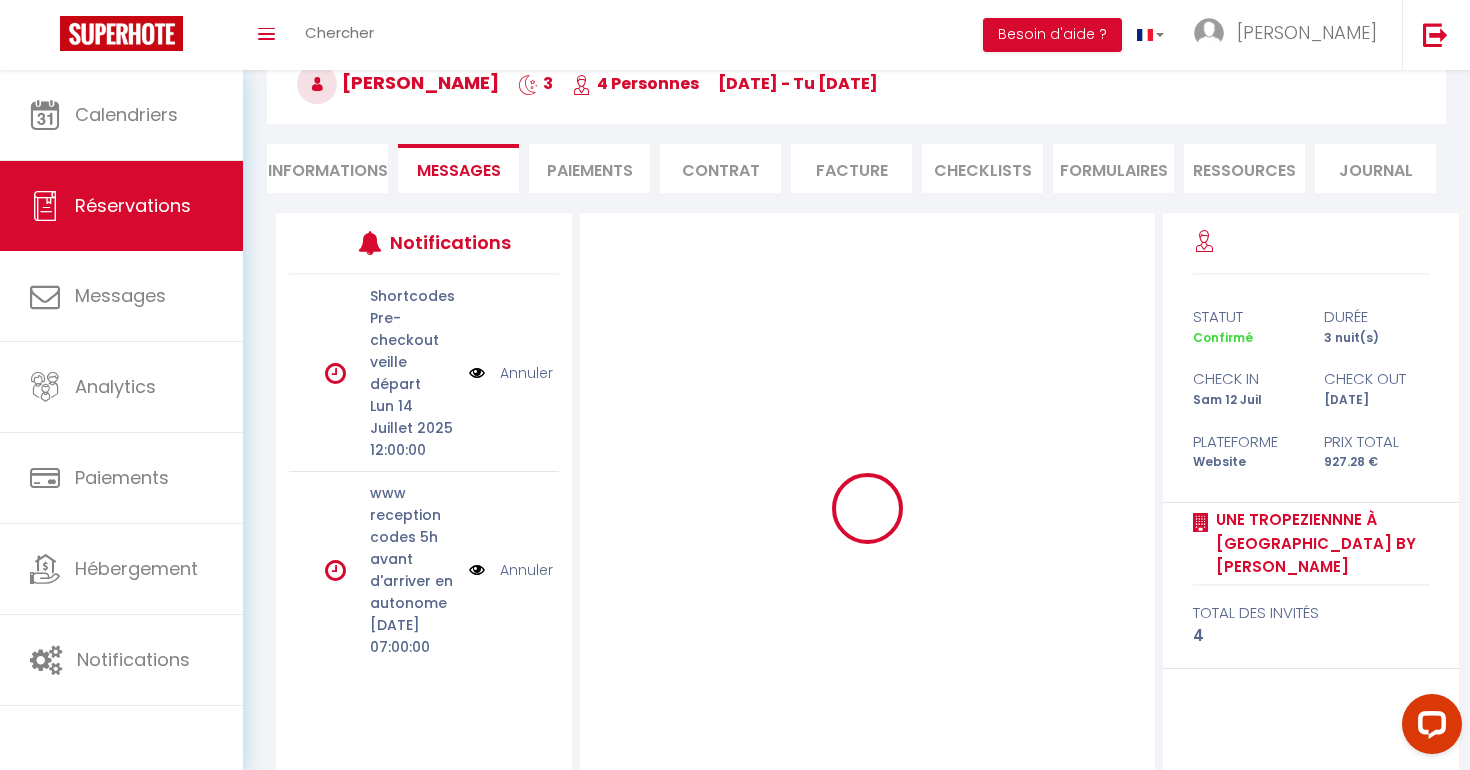 type 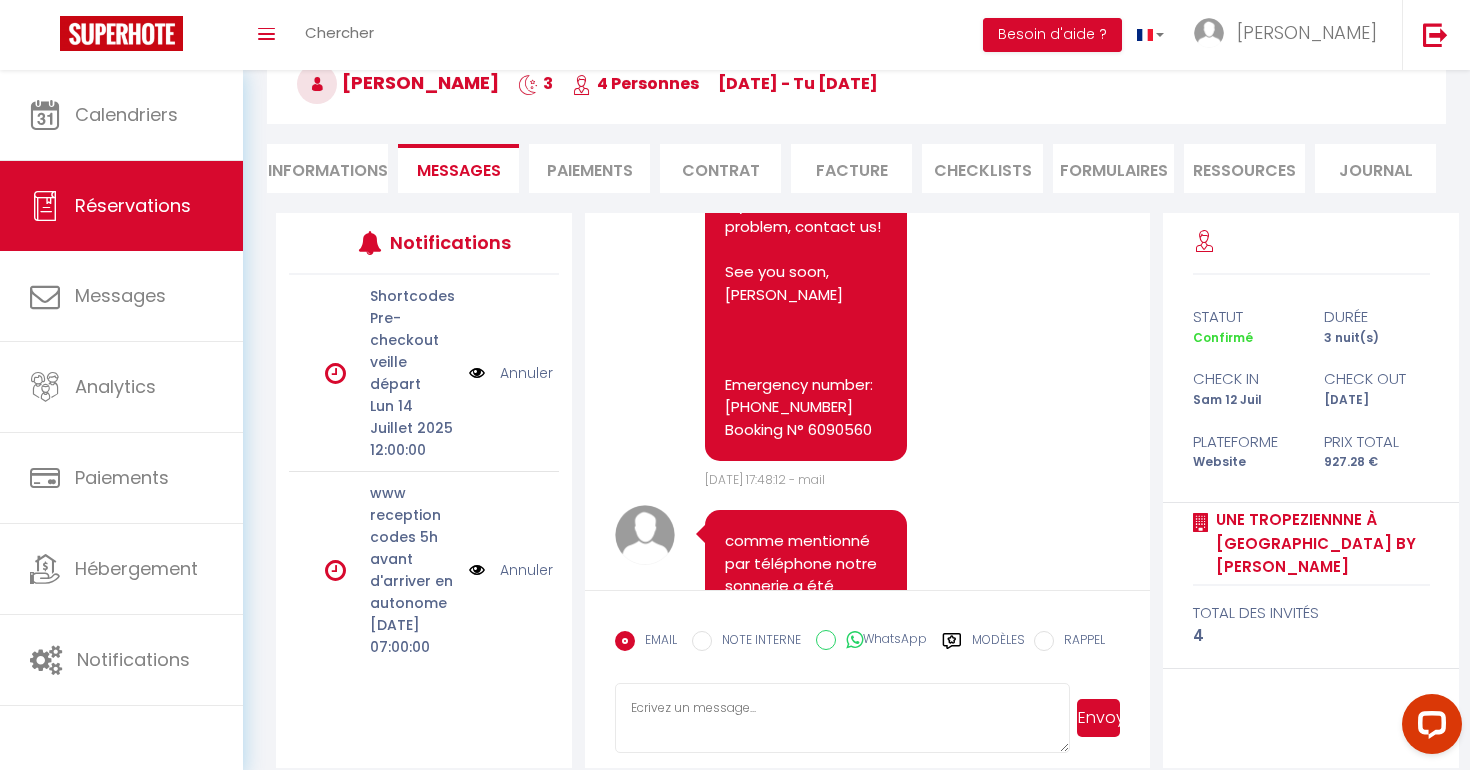 scroll, scrollTop: 10074, scrollLeft: 0, axis: vertical 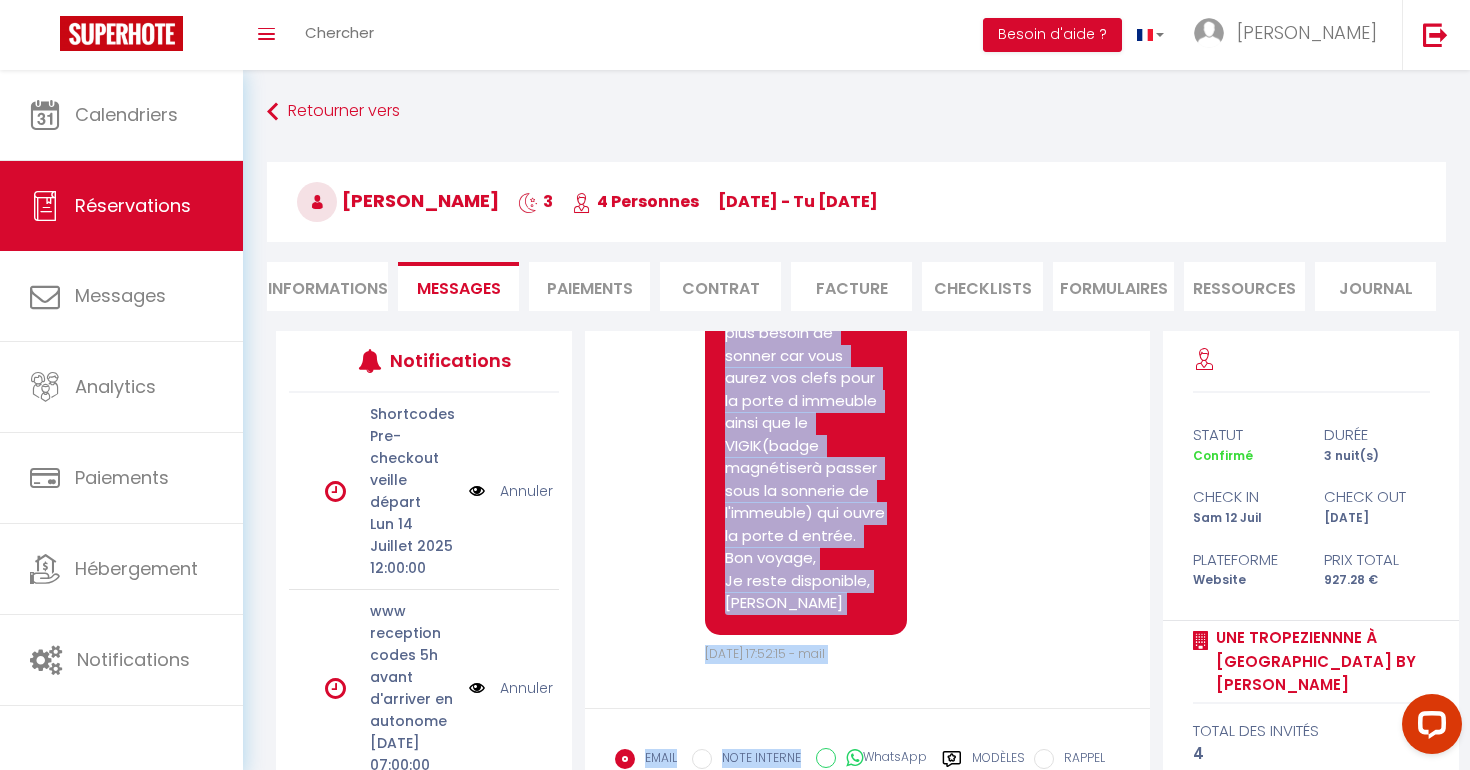 drag, startPoint x: 719, startPoint y: 387, endPoint x: 803, endPoint y: 603, distance: 231.7585 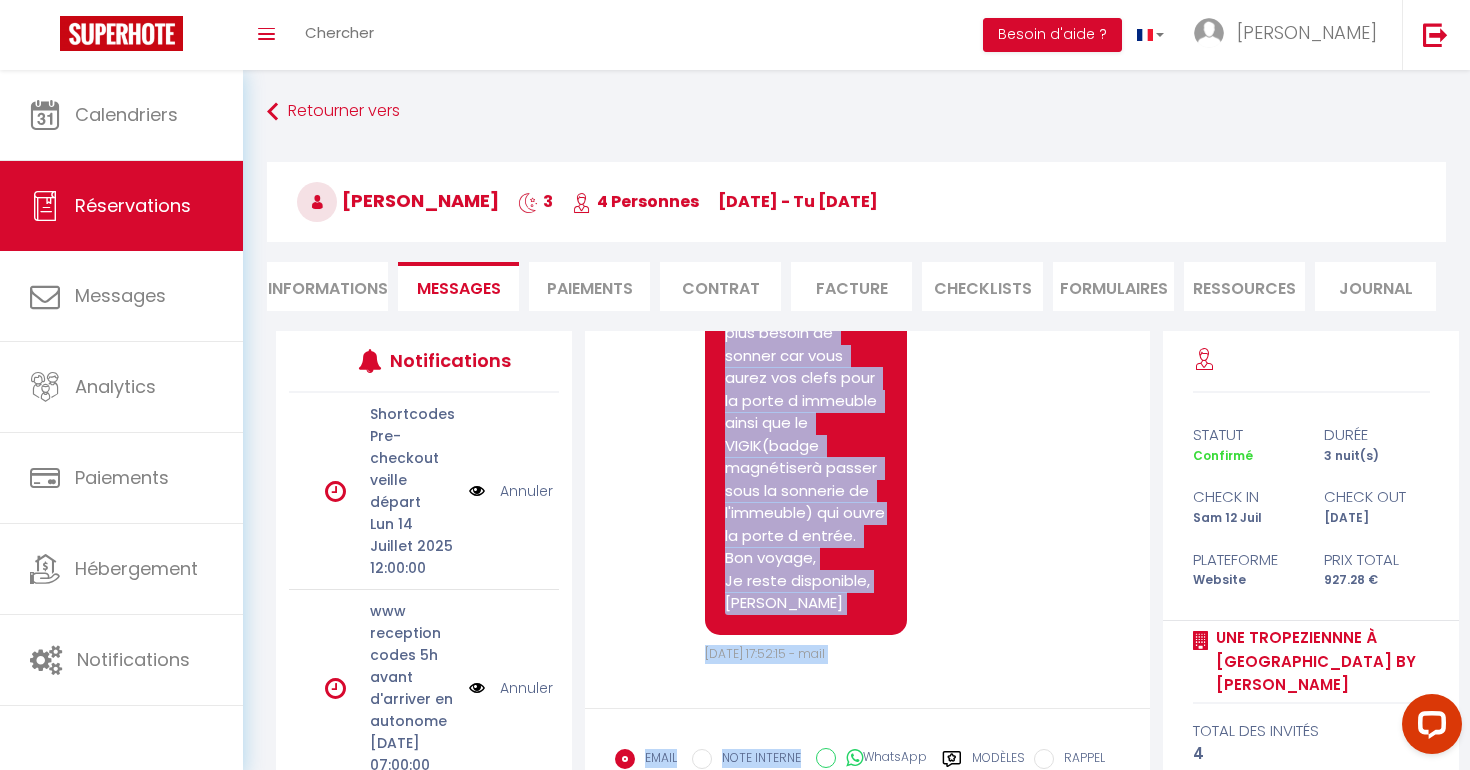 click on "Note Sms       Hello [PERSON_NAME],
We are delighted to welcome you to our accommodation "Une tropeziennne à [GEOGRAPHIC_DATA] by Winkyhouse" in [GEOGRAPHIC_DATA] from [DATE] to [DATE].
For this reservation, we ask you to kindly fill in the following information:
- Identity verification Prepare your identity card and go to the link below to send us a photo of it:   [URL][DOMAIN_NAME]
- Short-term rental contract We invite you to go to the link below to sign the rental contract:   [URL][DOMAIN_NAME]
IMPORTANT:
You will also receive a link to take a bank imprint for your deposit the day before your arrival. This deposit is mandatory to receive the access codes to the accommodation. Even if it does not represent a debit, please note that sufficient funds will be required in the bank account used. We will also contact you one week before your stay to organize your check-in. thank you for your understanding.
[PERSON_NAME]" at bounding box center [867, -4856] 